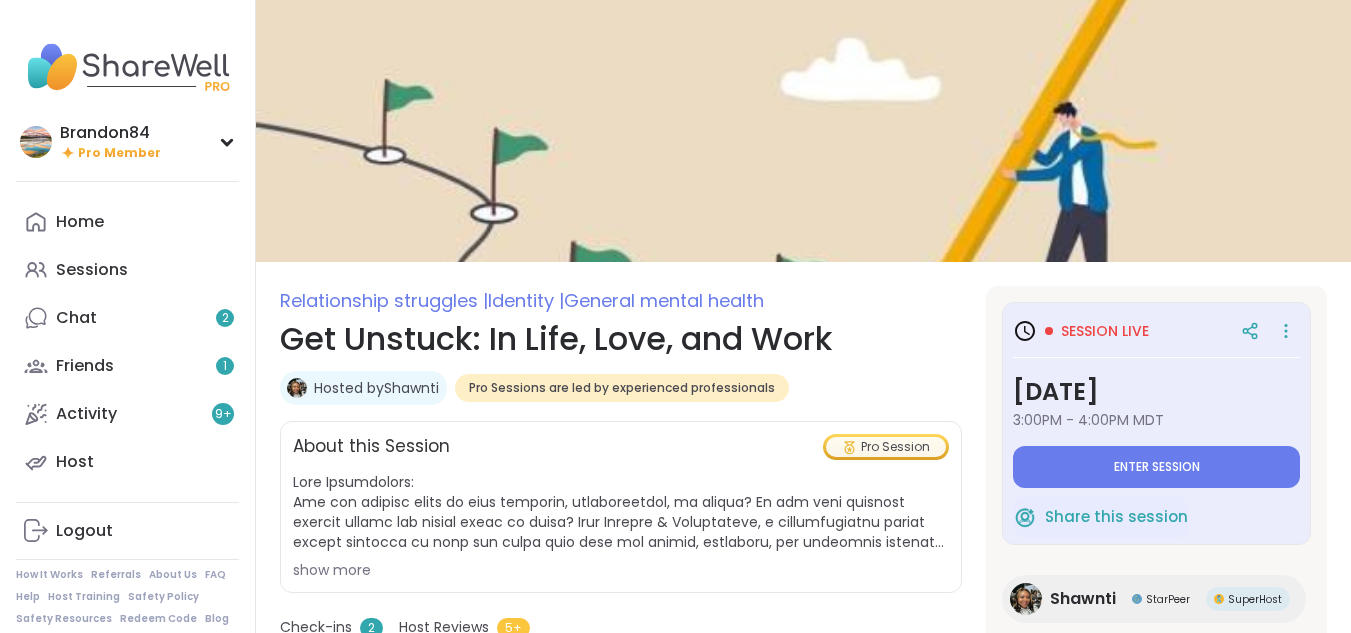 scroll, scrollTop: 0, scrollLeft: 0, axis: both 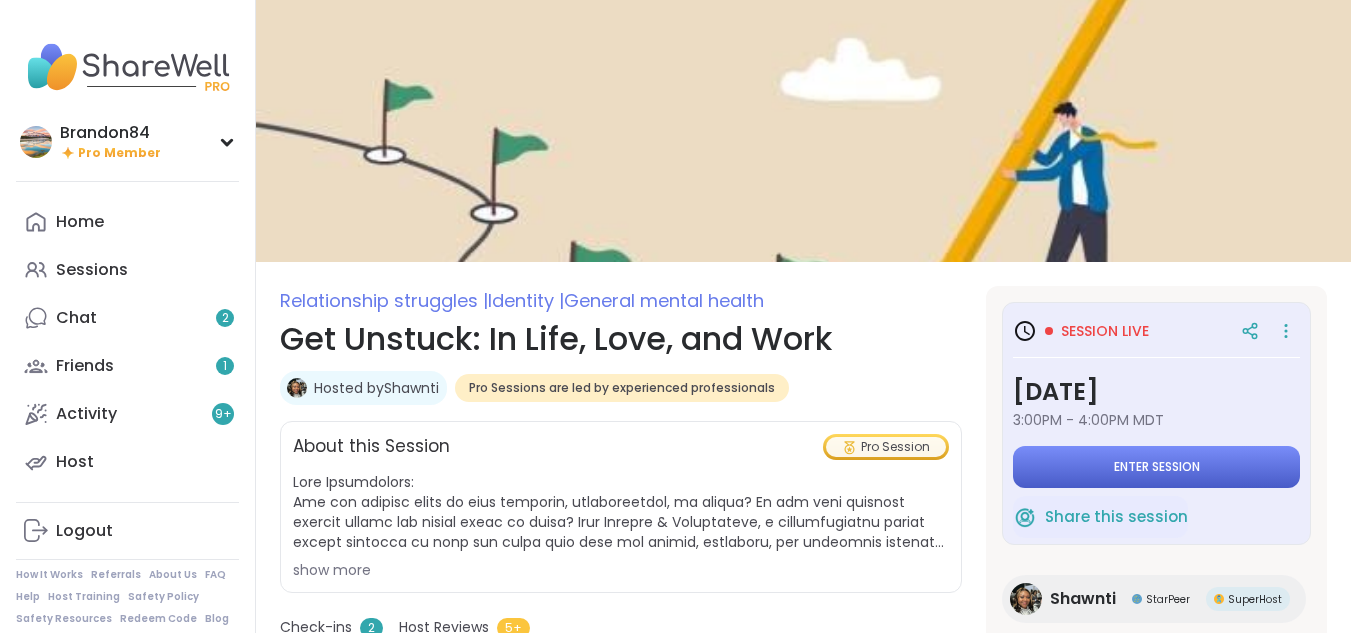 click on "Enter session" at bounding box center (1157, 467) 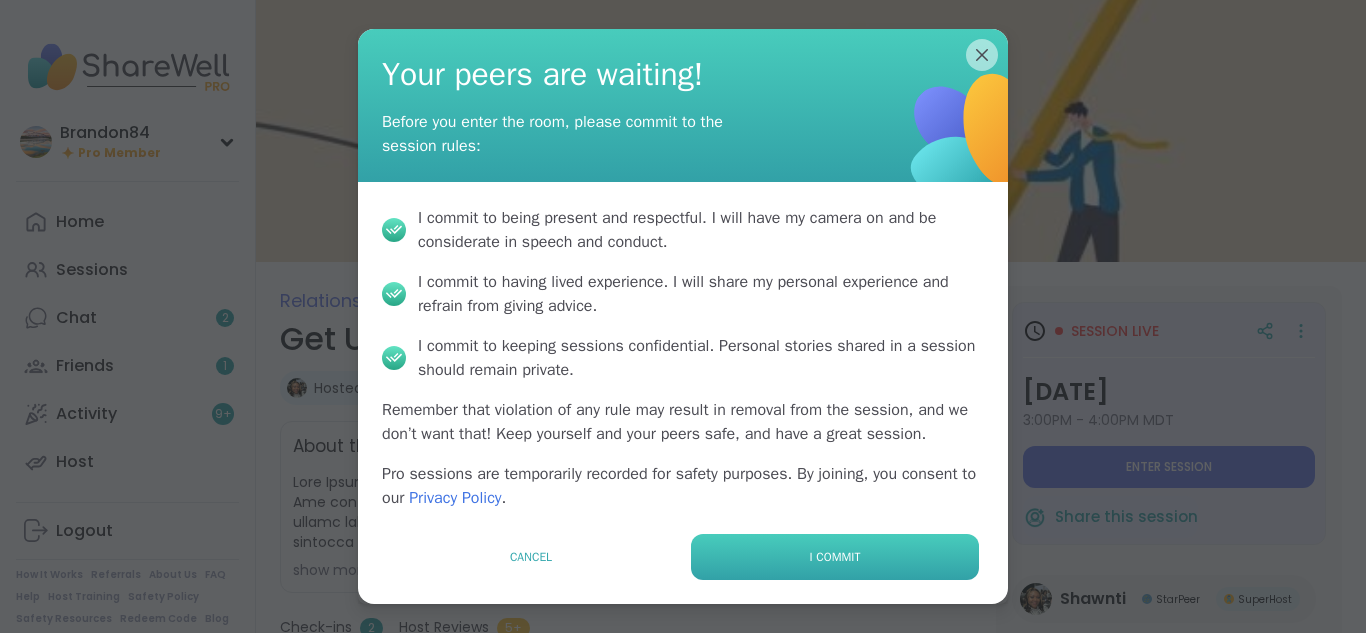 click on "I commit" at bounding box center (835, 557) 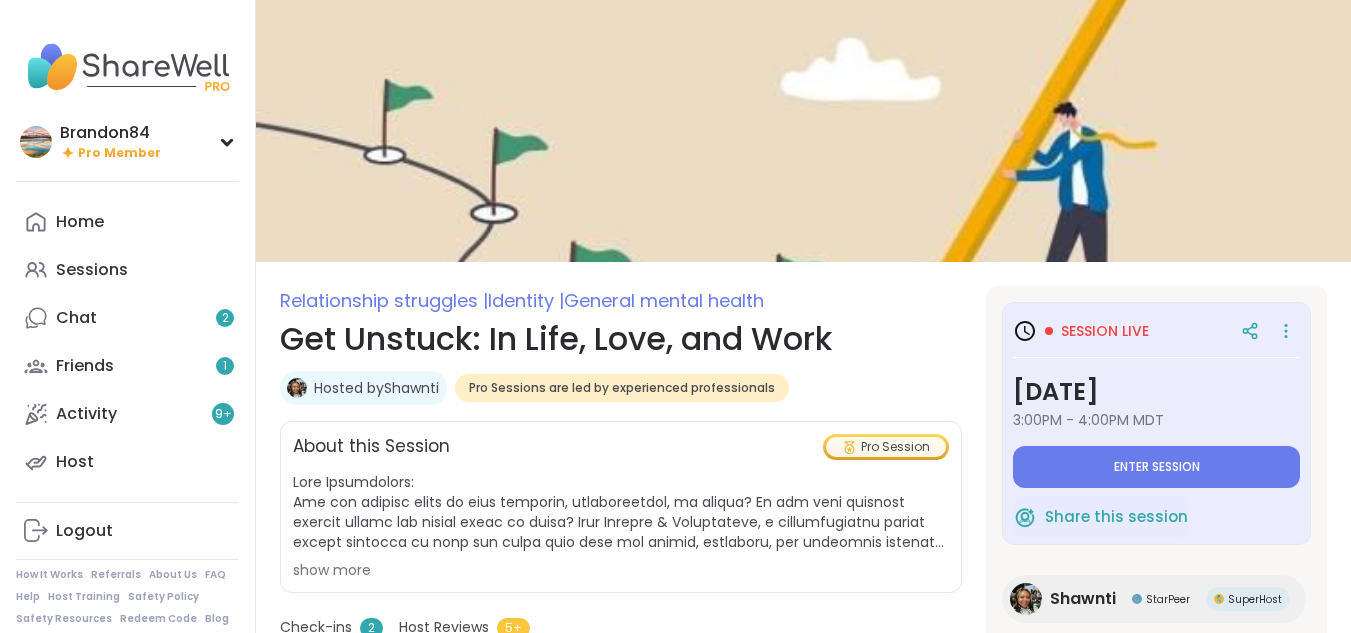 type on "*" 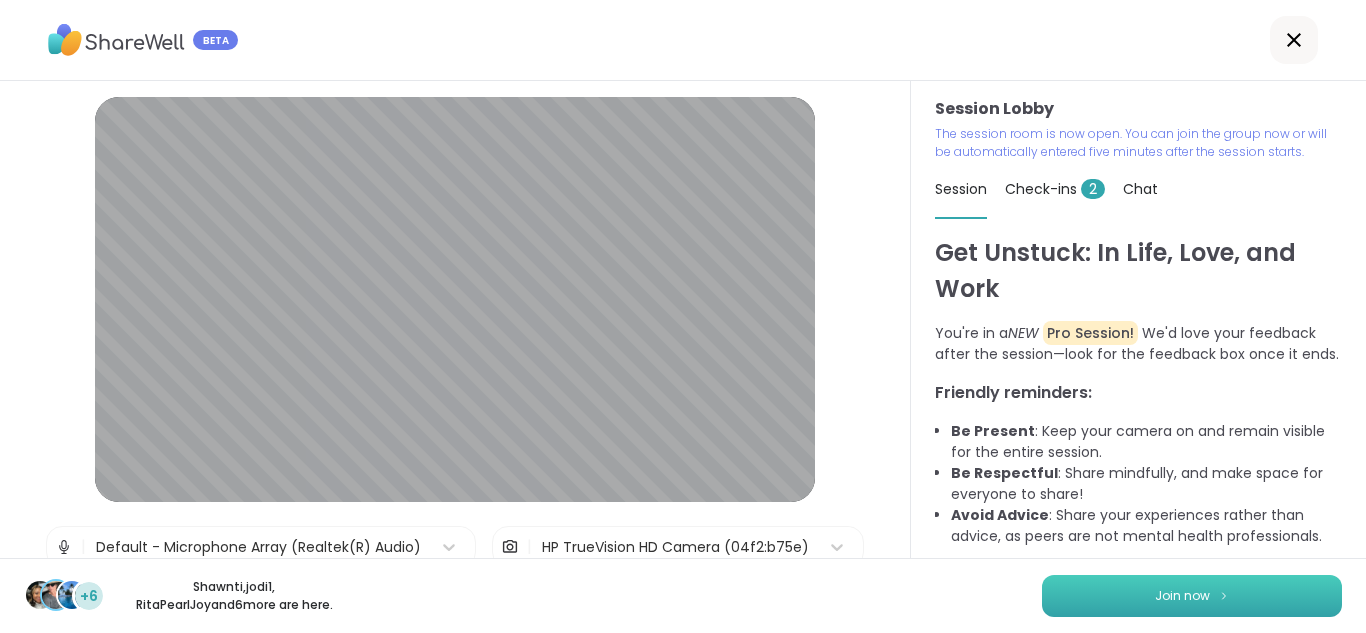 click on "Join now" at bounding box center [1192, 596] 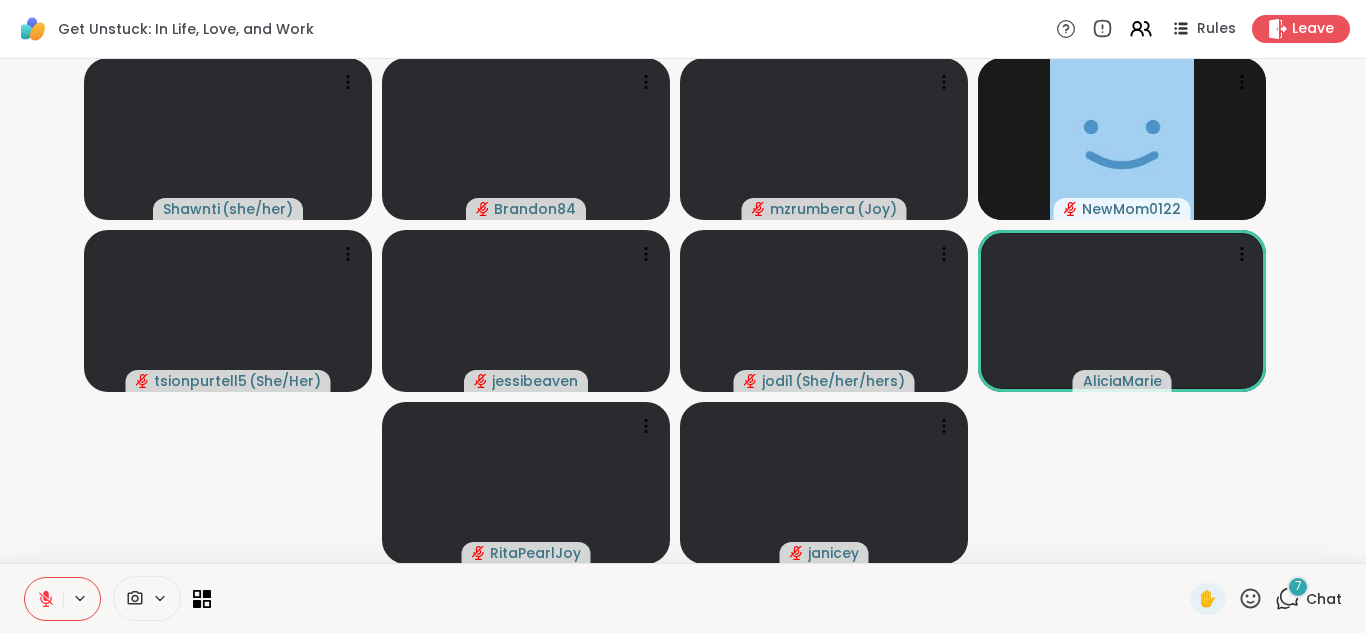 click on "7" at bounding box center [1298, 587] 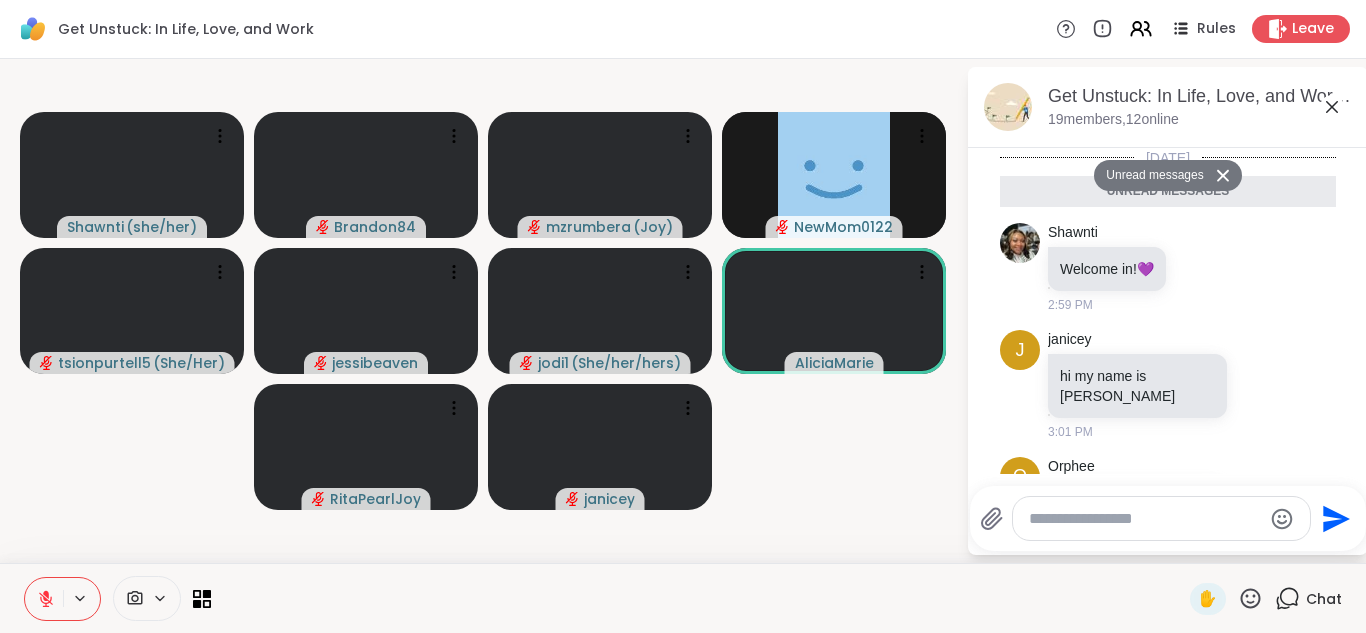 scroll, scrollTop: 528, scrollLeft: 0, axis: vertical 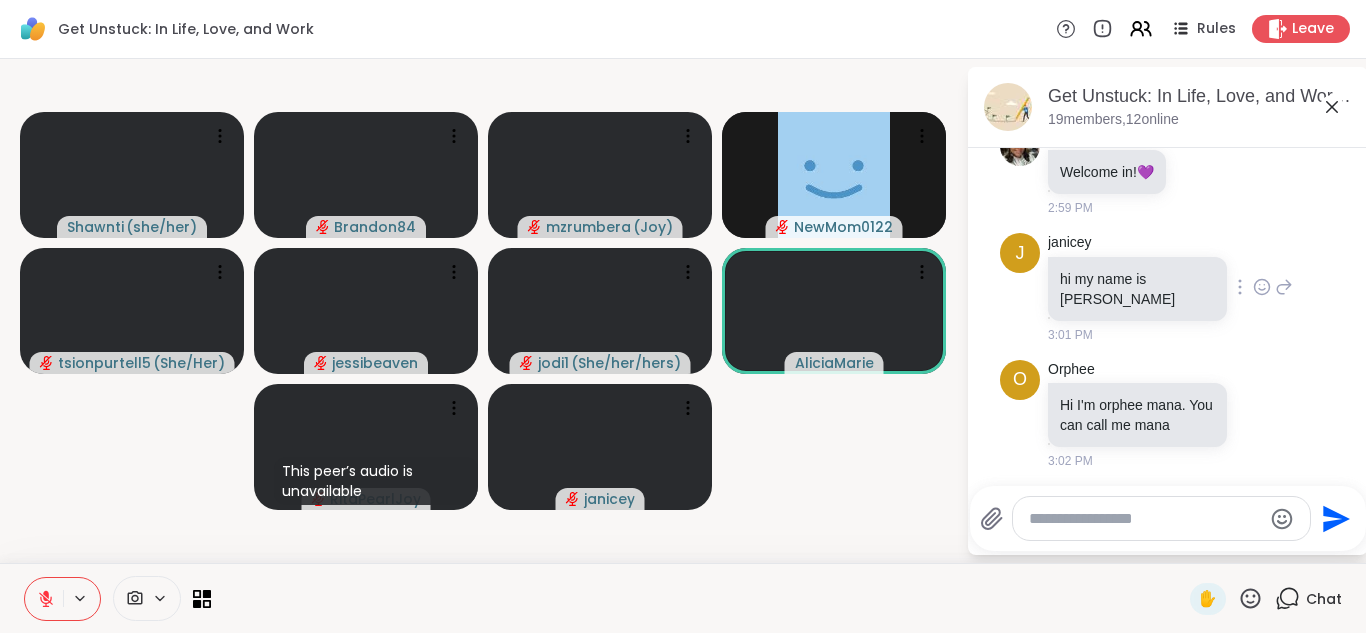 click 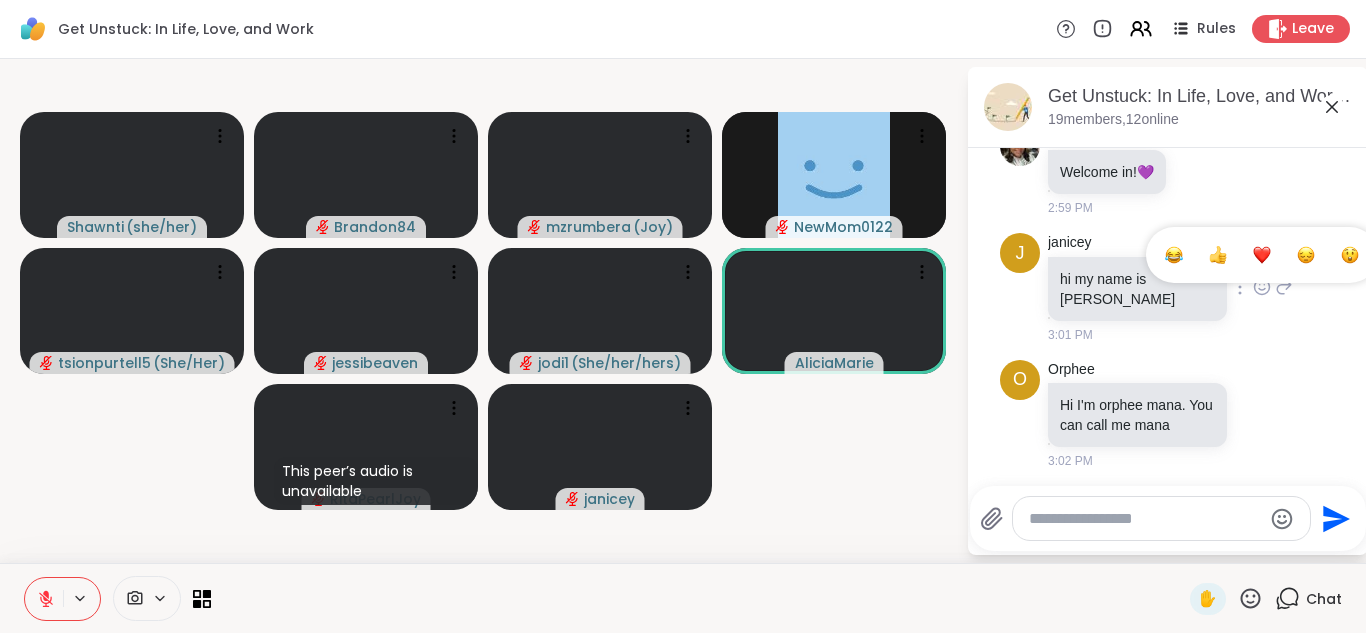 click at bounding box center (1262, 255) 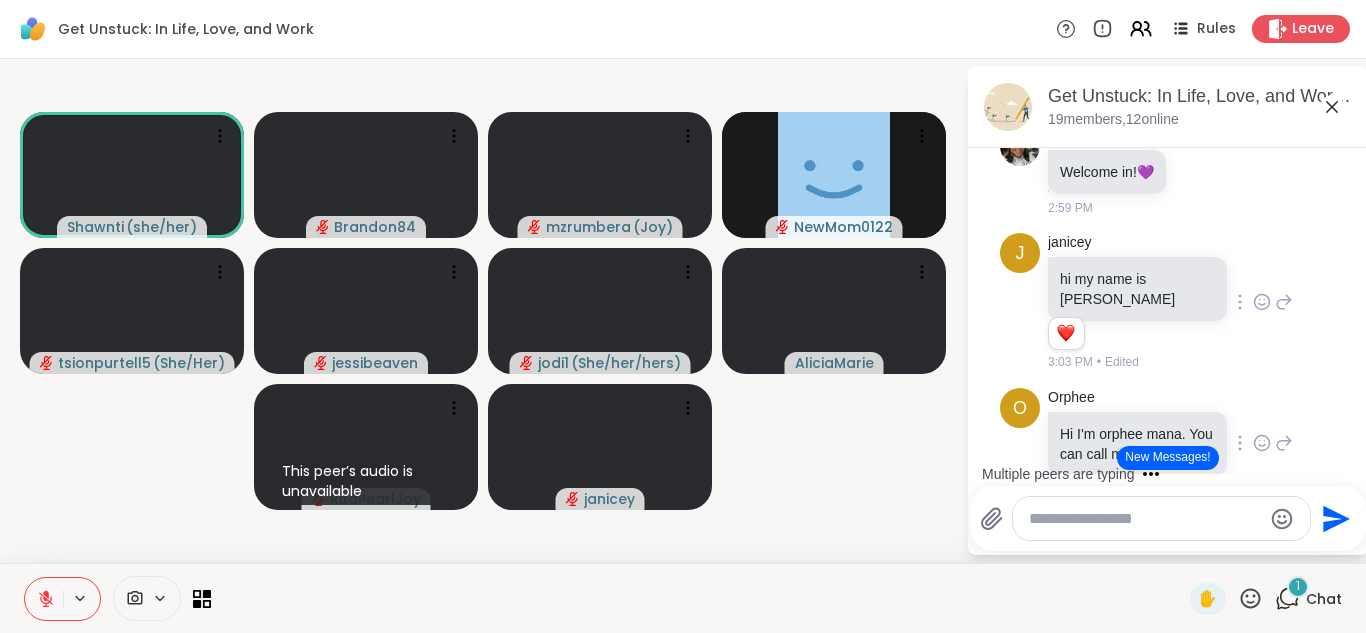 click 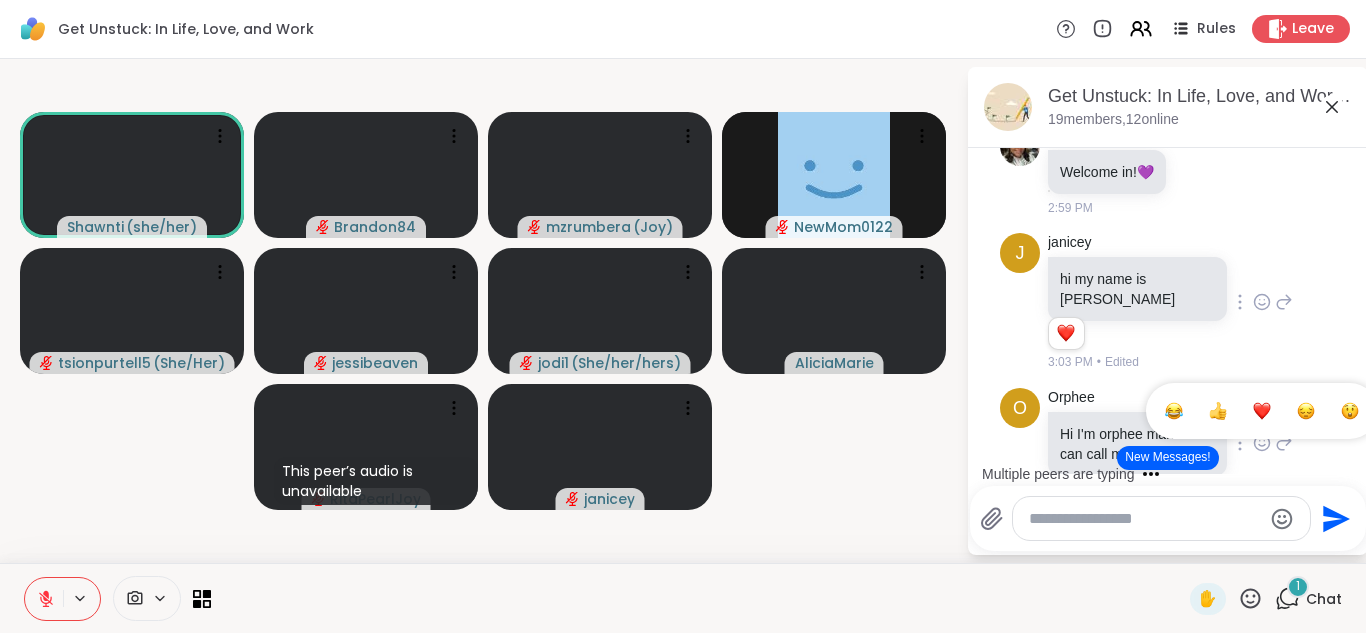 click at bounding box center (1262, 411) 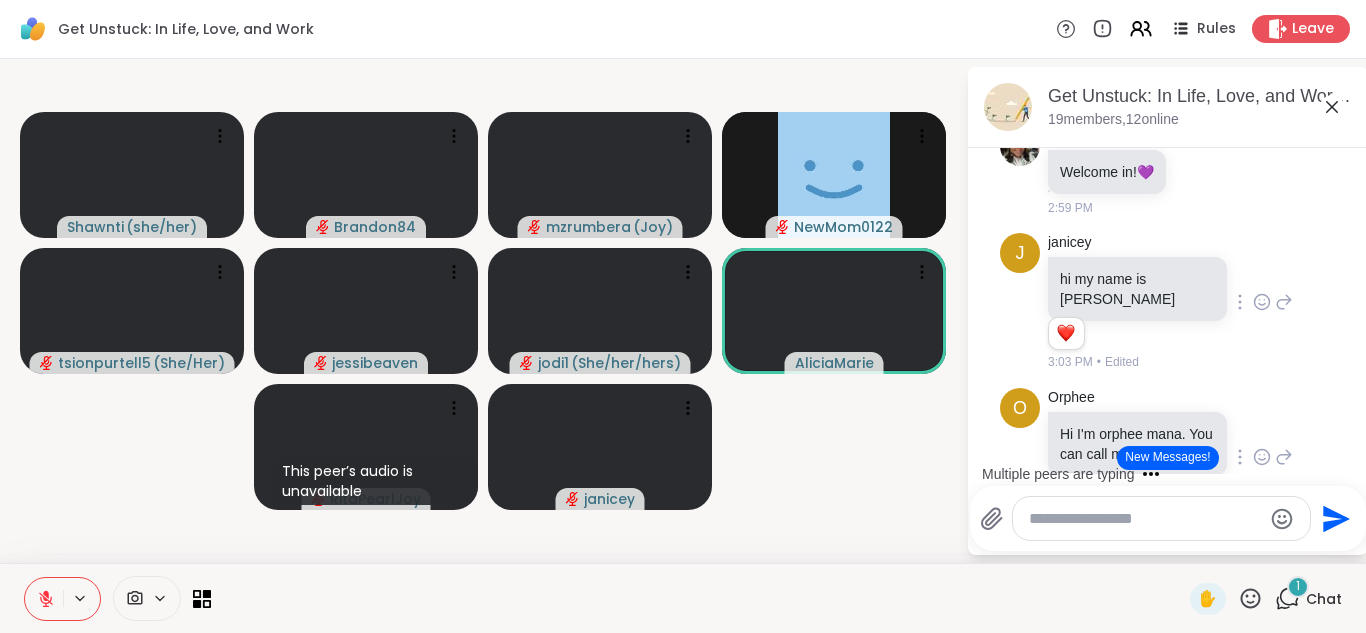 drag, startPoint x: 1336, startPoint y: 271, endPoint x: 1344, endPoint y: 258, distance: 15.264338 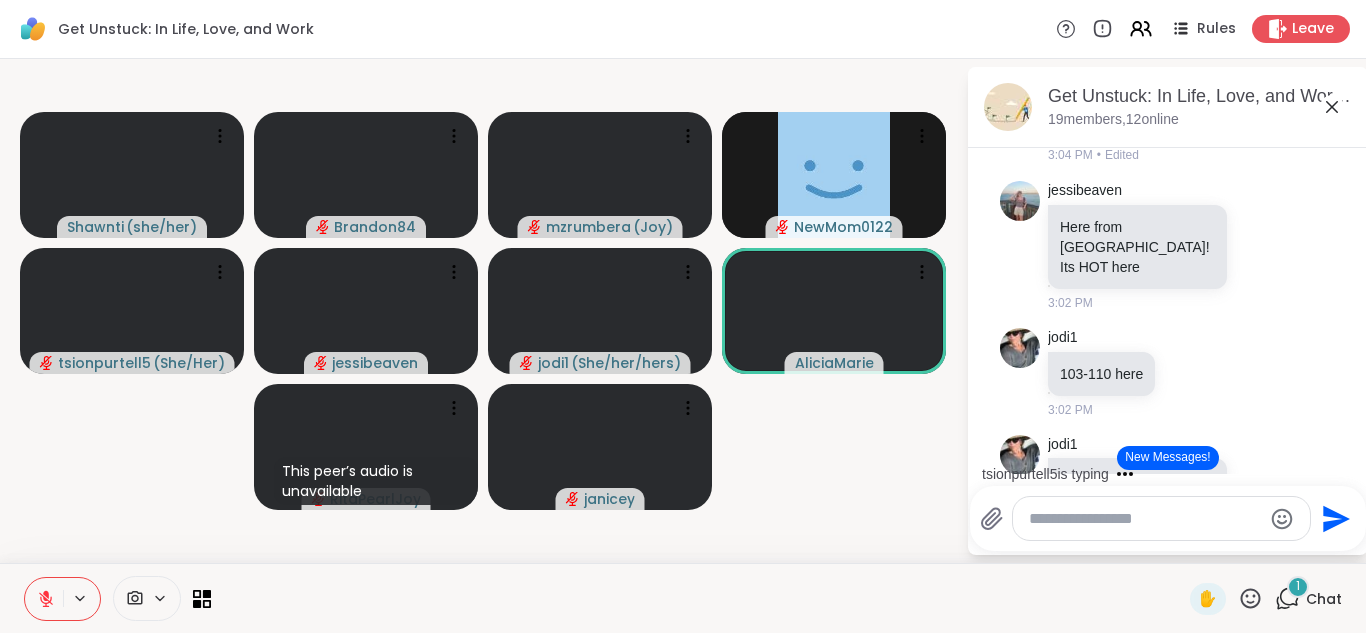 scroll, scrollTop: 462, scrollLeft: 0, axis: vertical 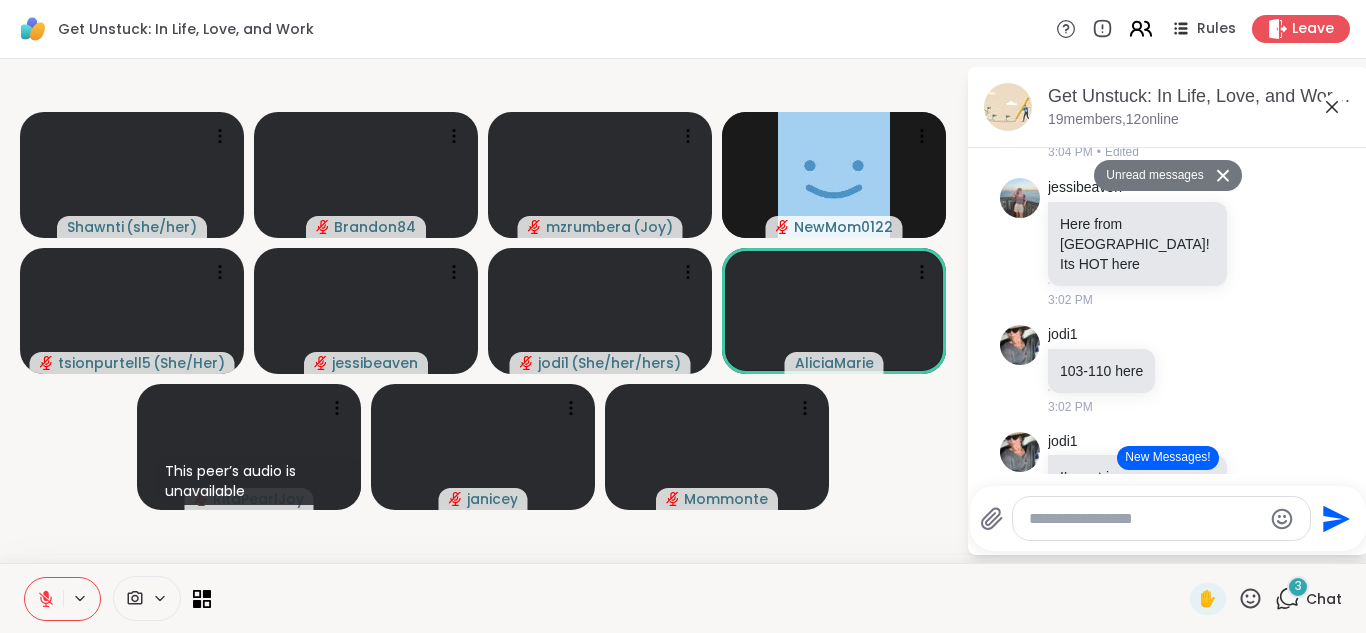 click 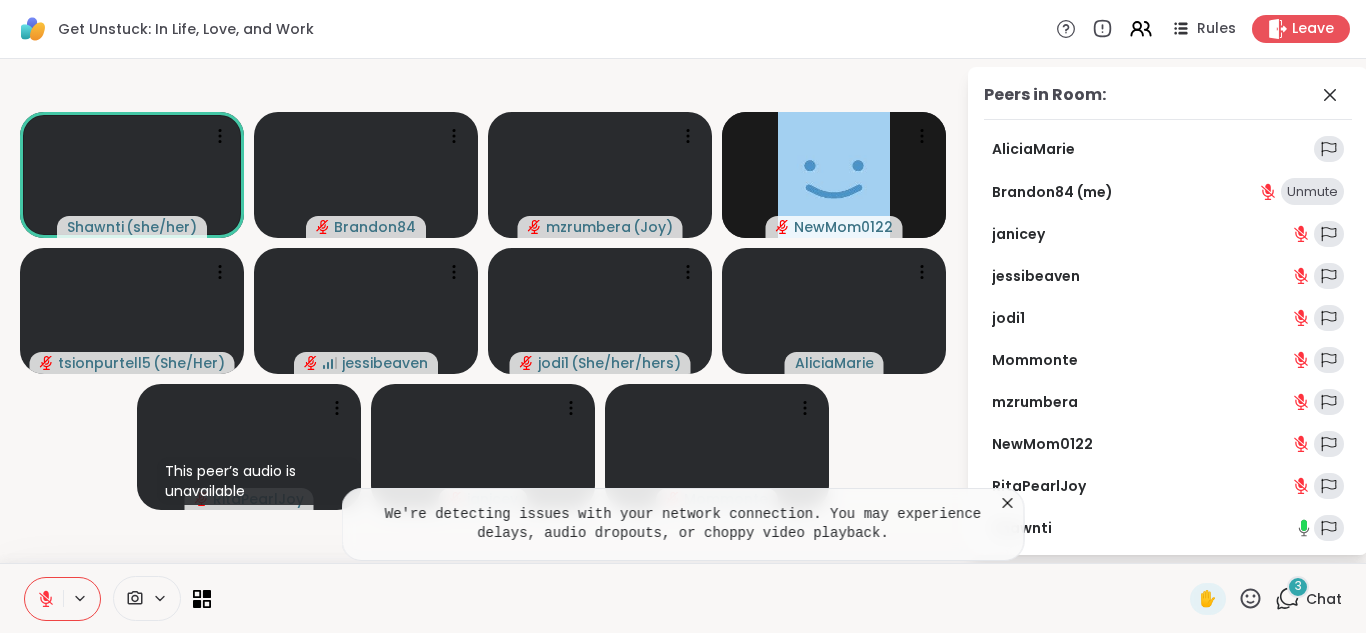 click on "Unmute" at bounding box center [1312, 192] 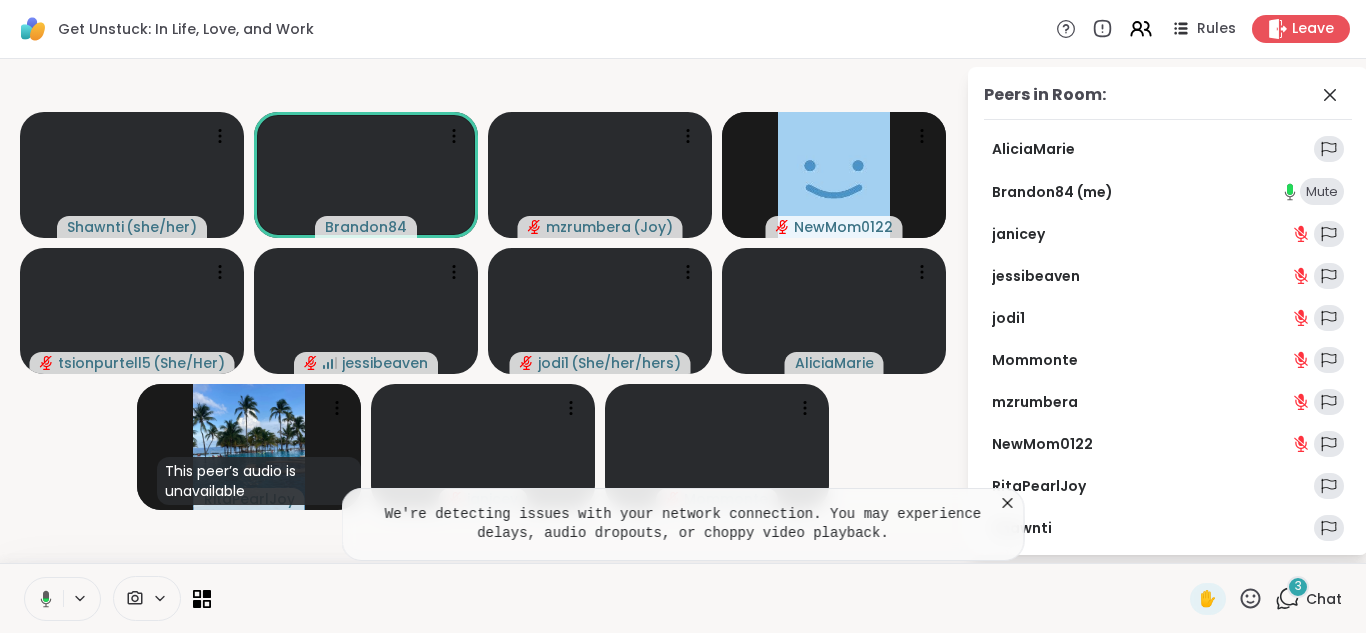 click on "Mute" at bounding box center (1322, 192) 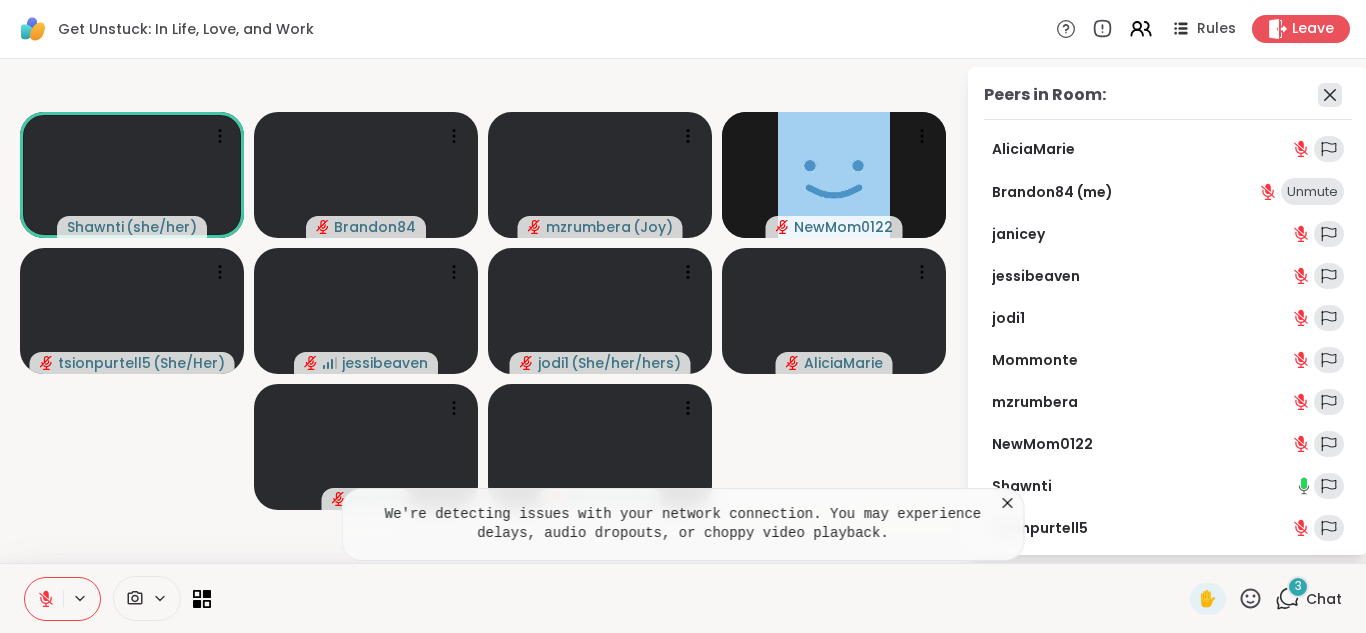 click 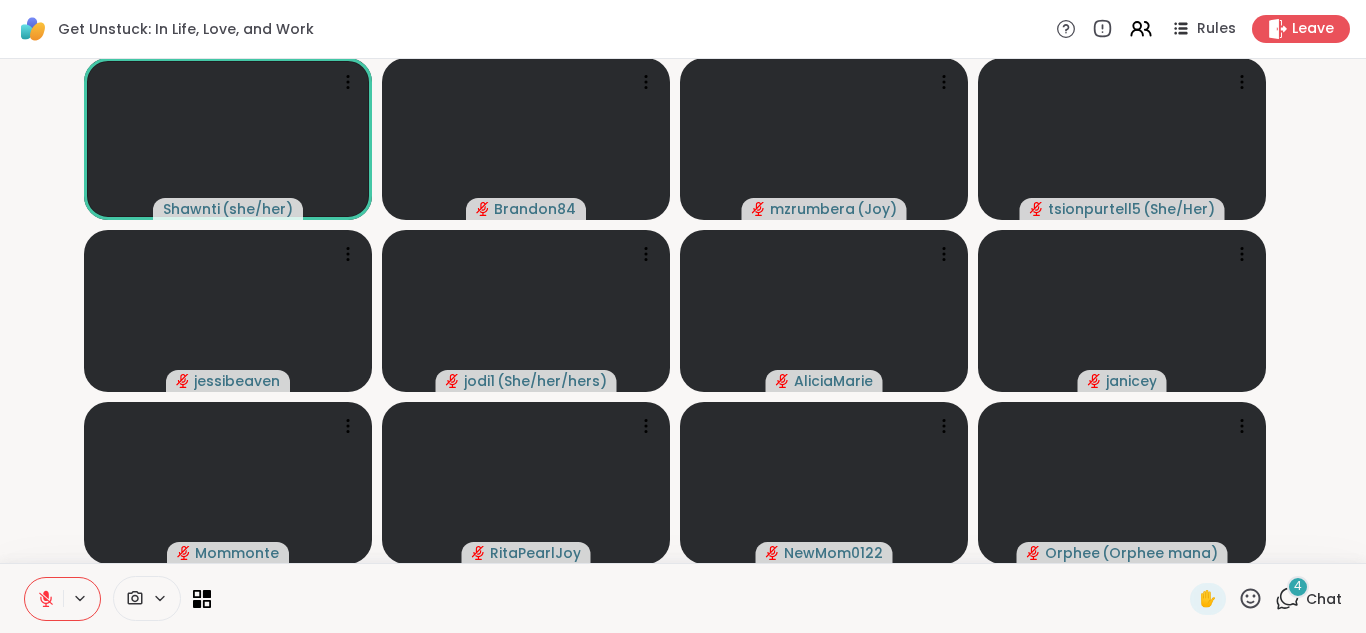 click 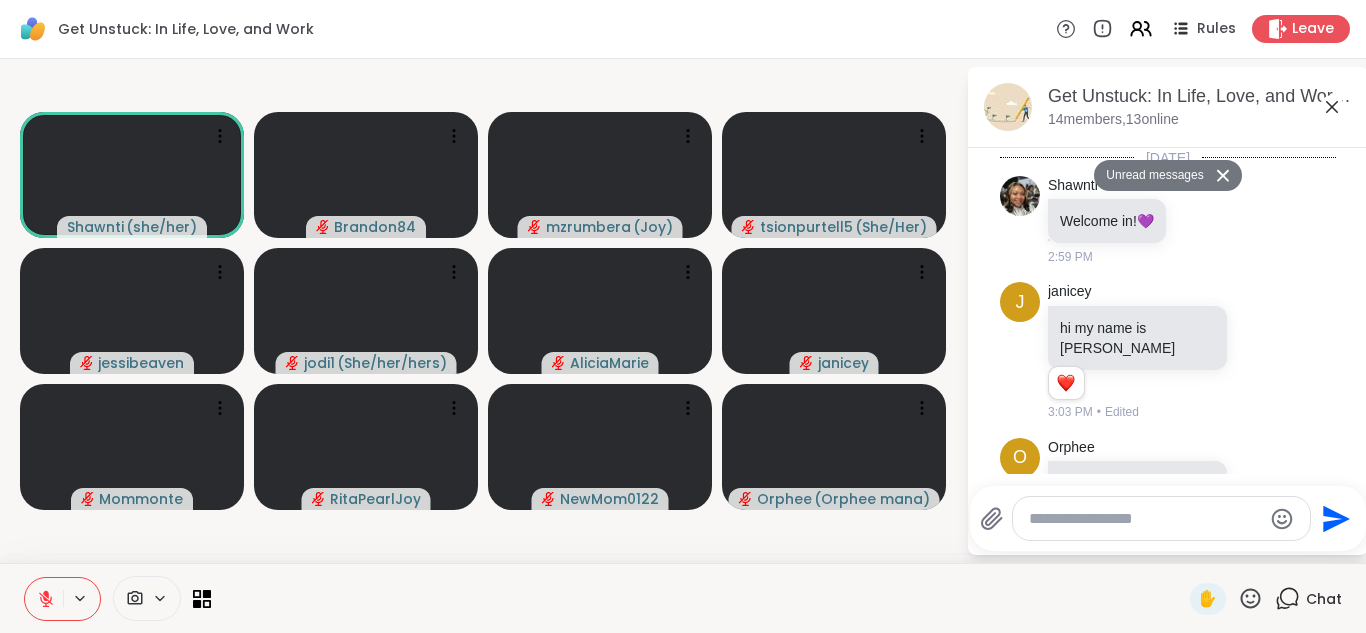 scroll, scrollTop: 1120, scrollLeft: 0, axis: vertical 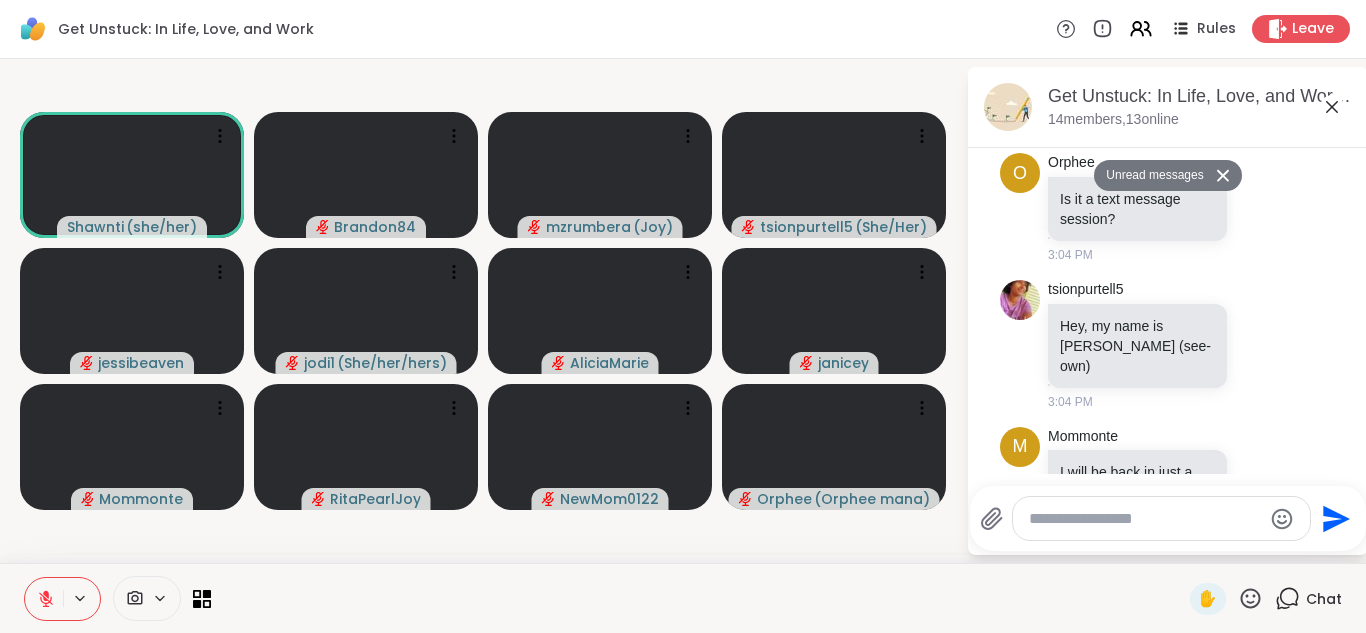 click at bounding box center (1145, 519) 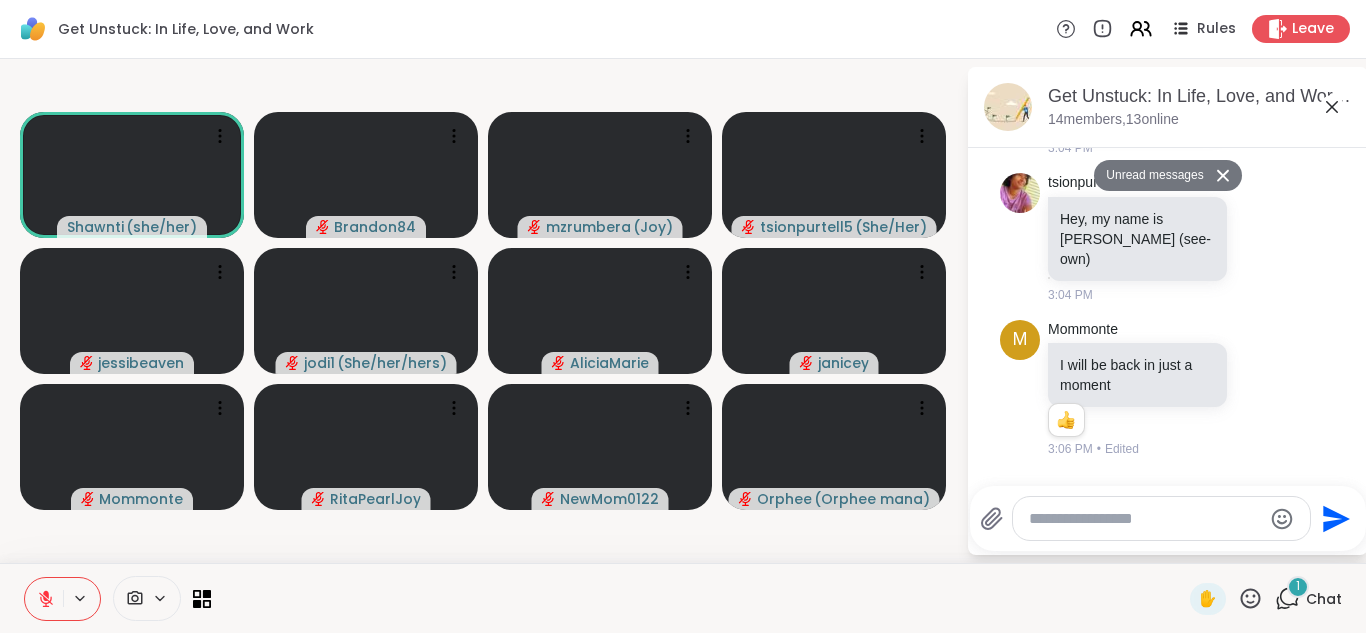 scroll, scrollTop: 1179, scrollLeft: 0, axis: vertical 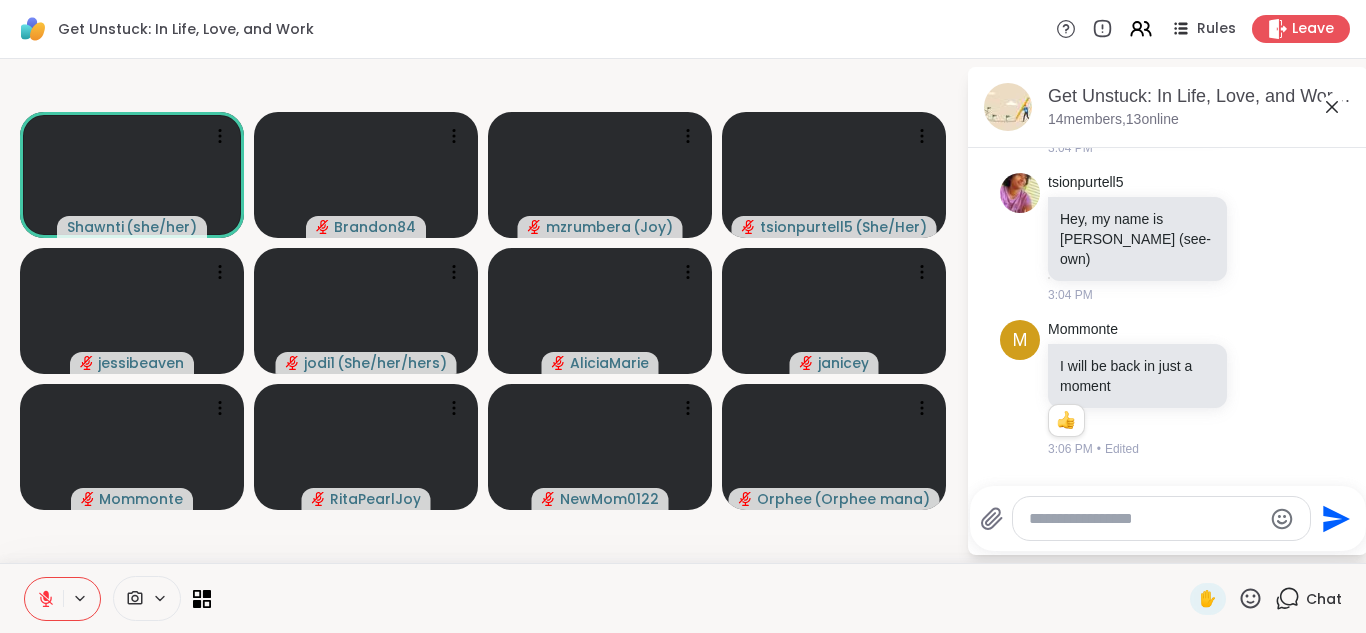 click 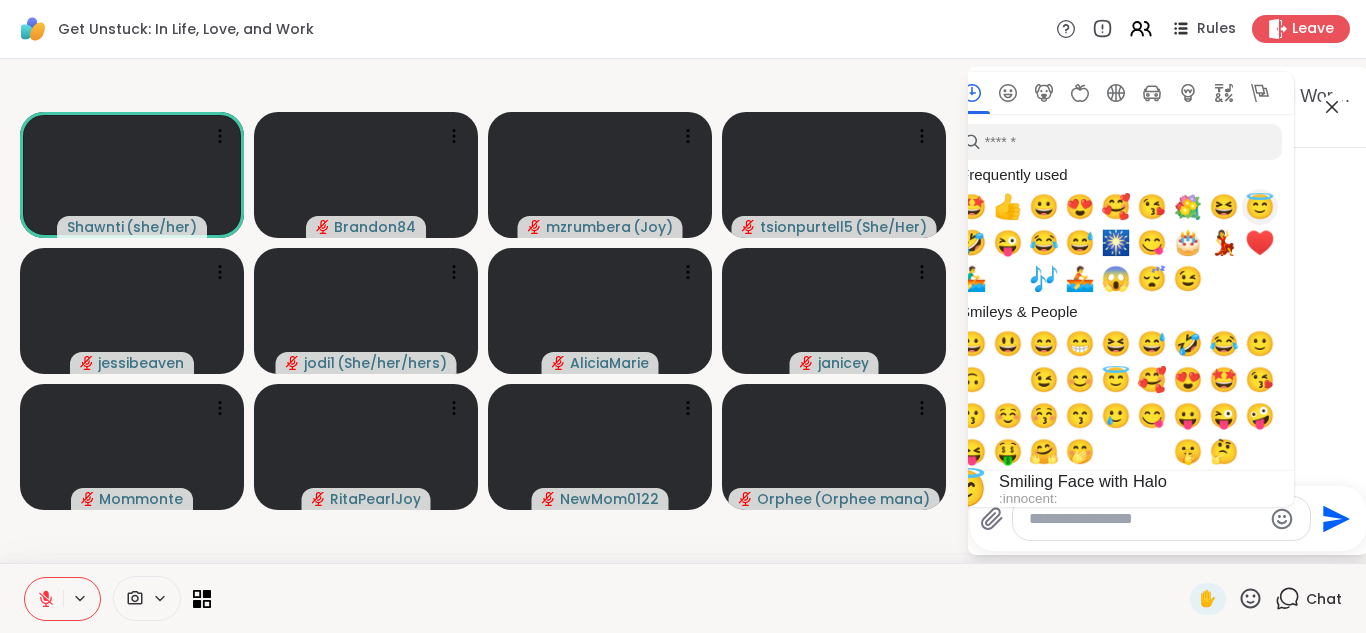 click on "😇" at bounding box center (1260, 207) 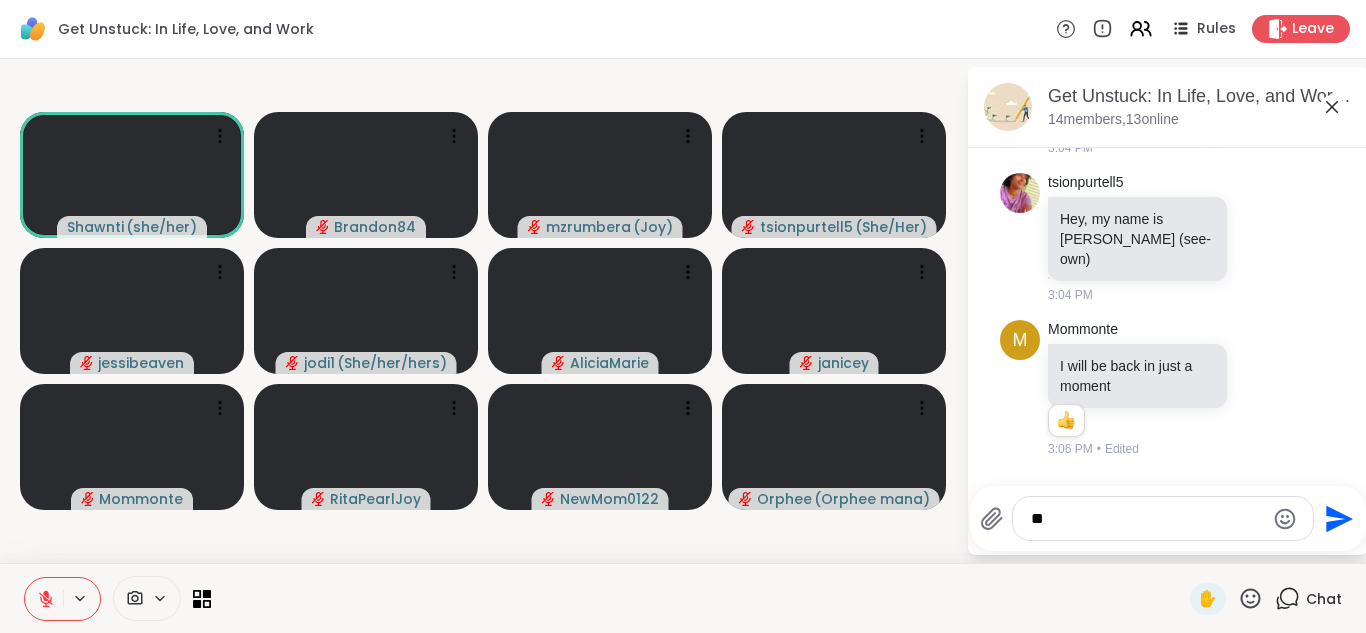 click on "Send" 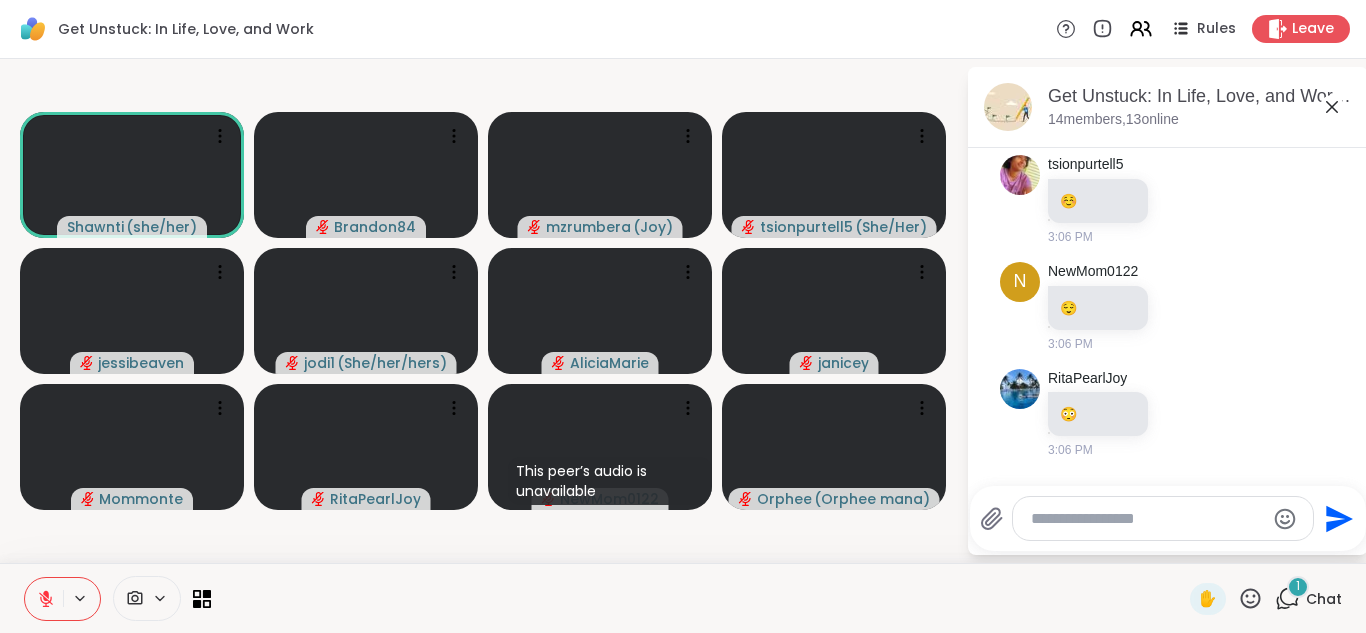 scroll, scrollTop: 1818, scrollLeft: 0, axis: vertical 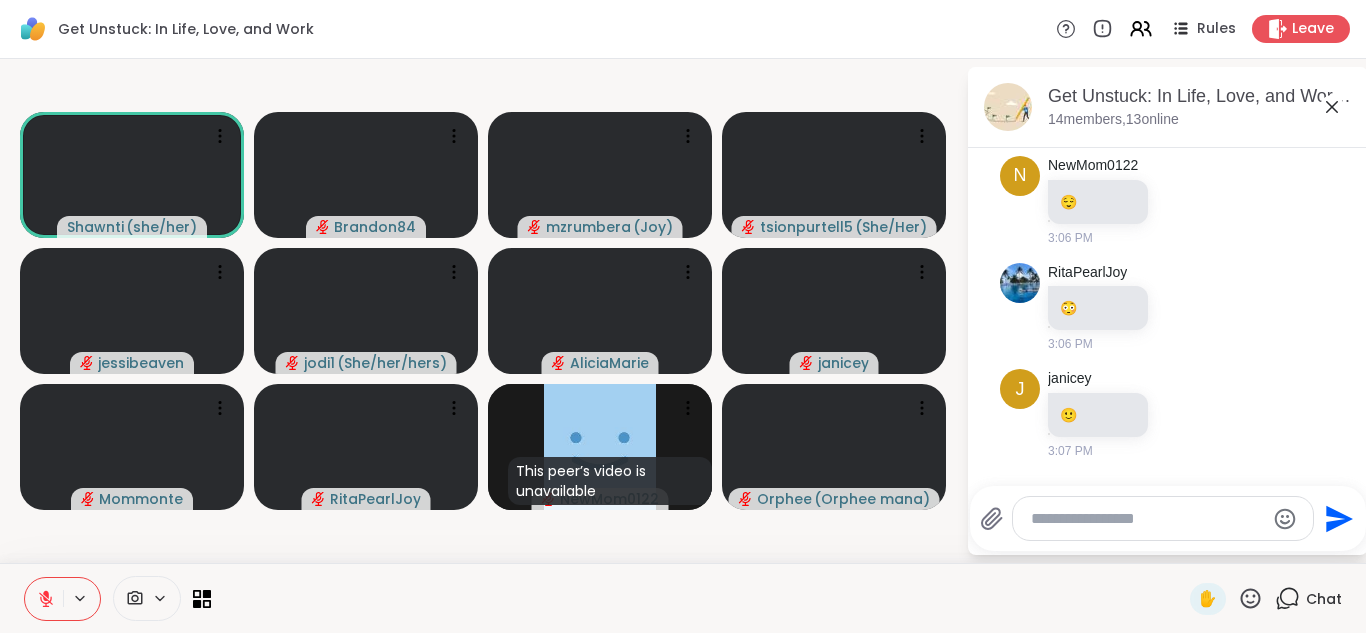 click at bounding box center [1147, 519] 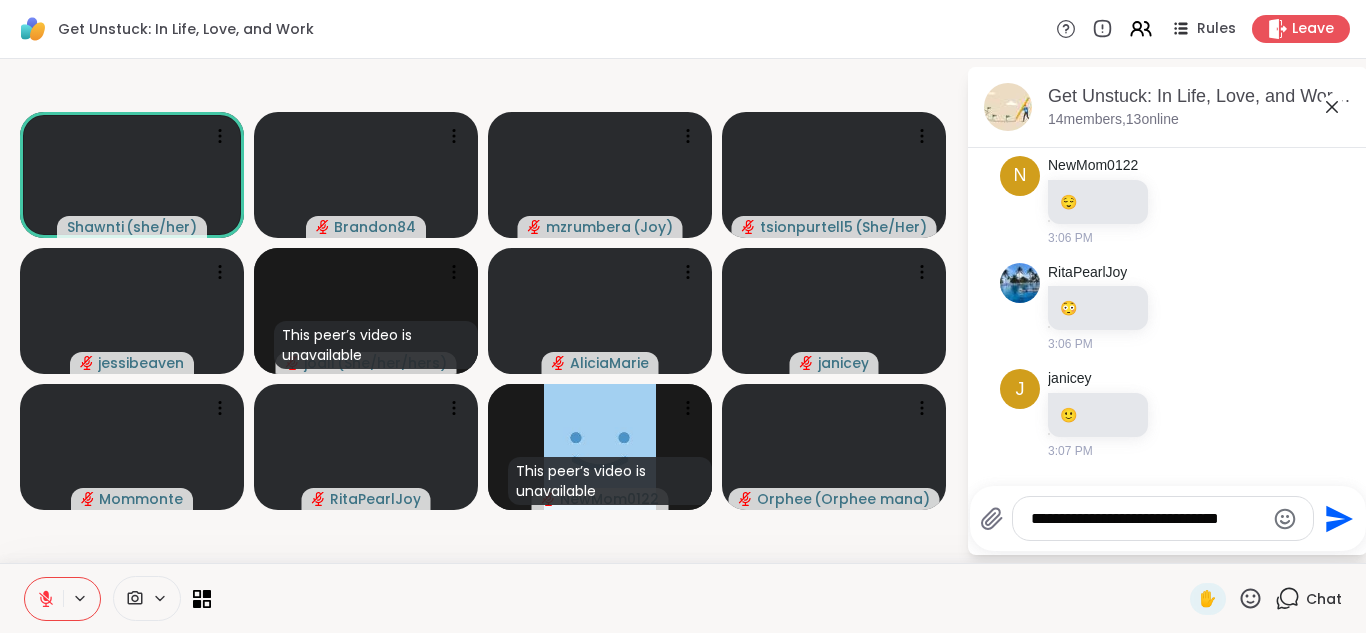 type on "**********" 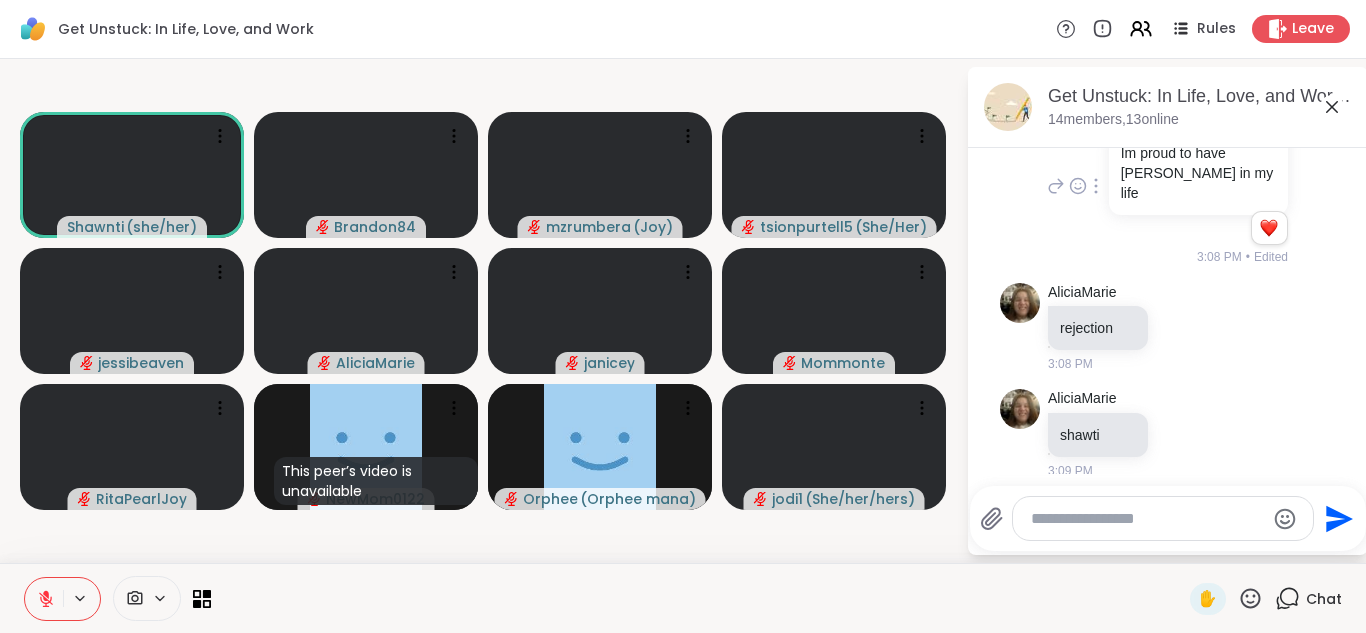 scroll, scrollTop: 2400, scrollLeft: 0, axis: vertical 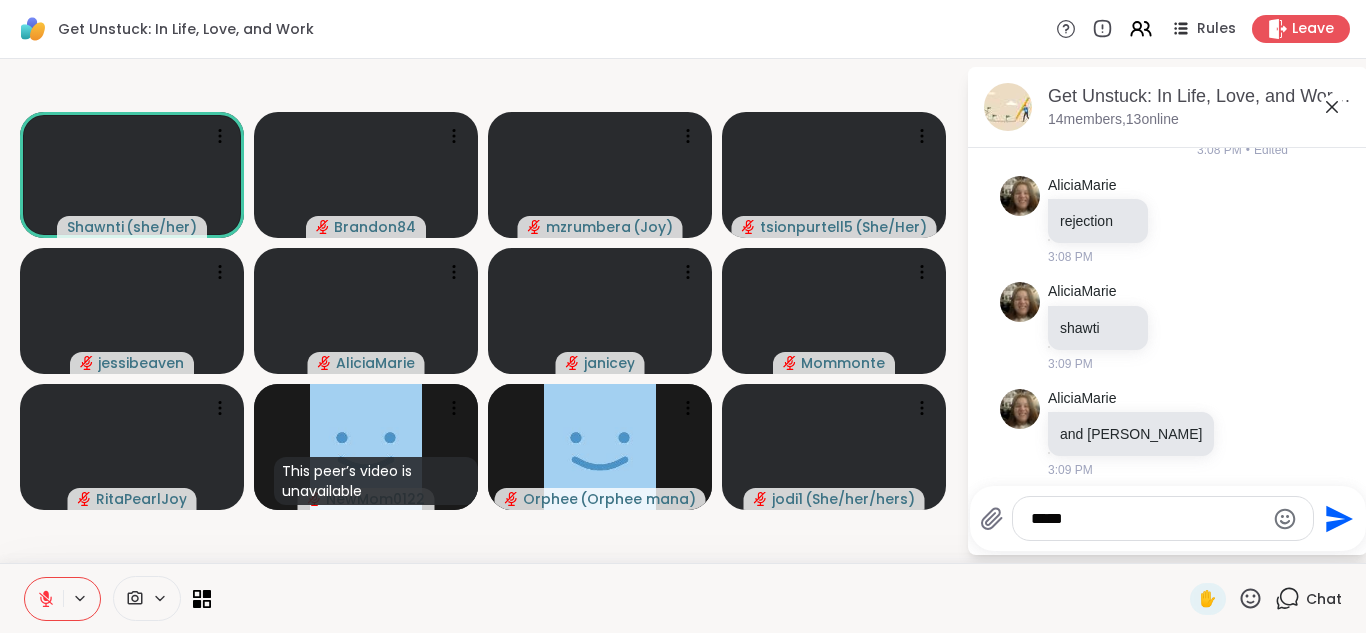 type on "****" 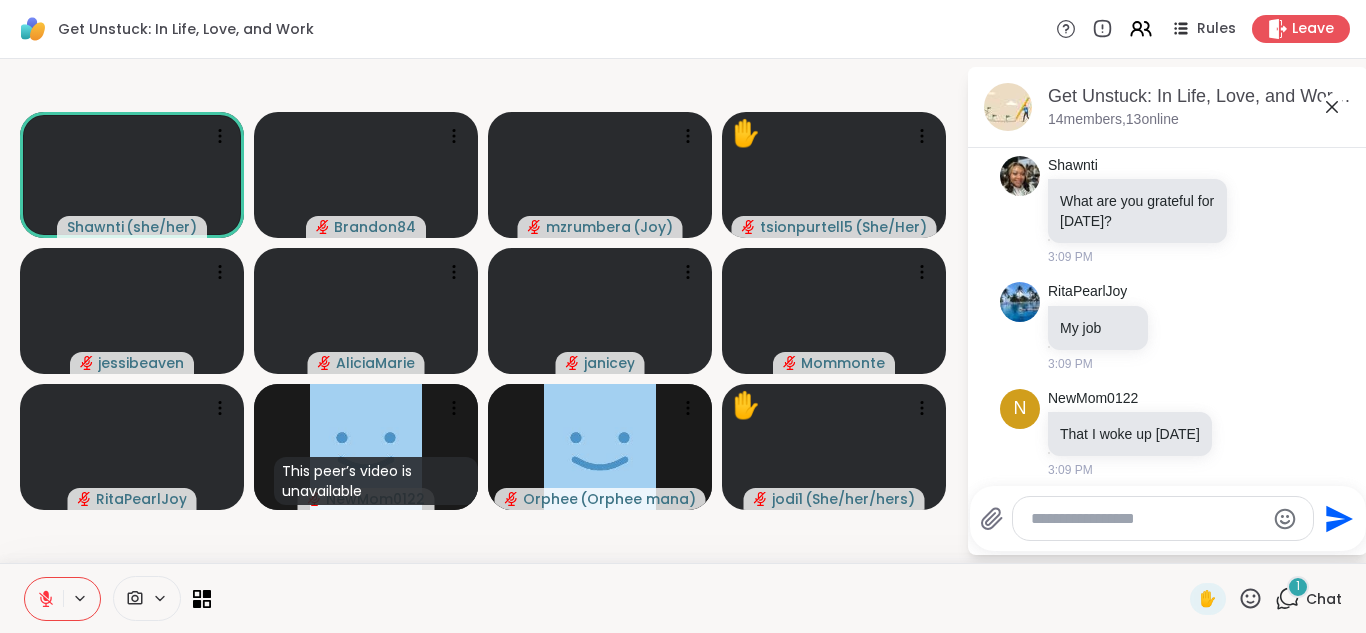 scroll, scrollTop: 3100, scrollLeft: 0, axis: vertical 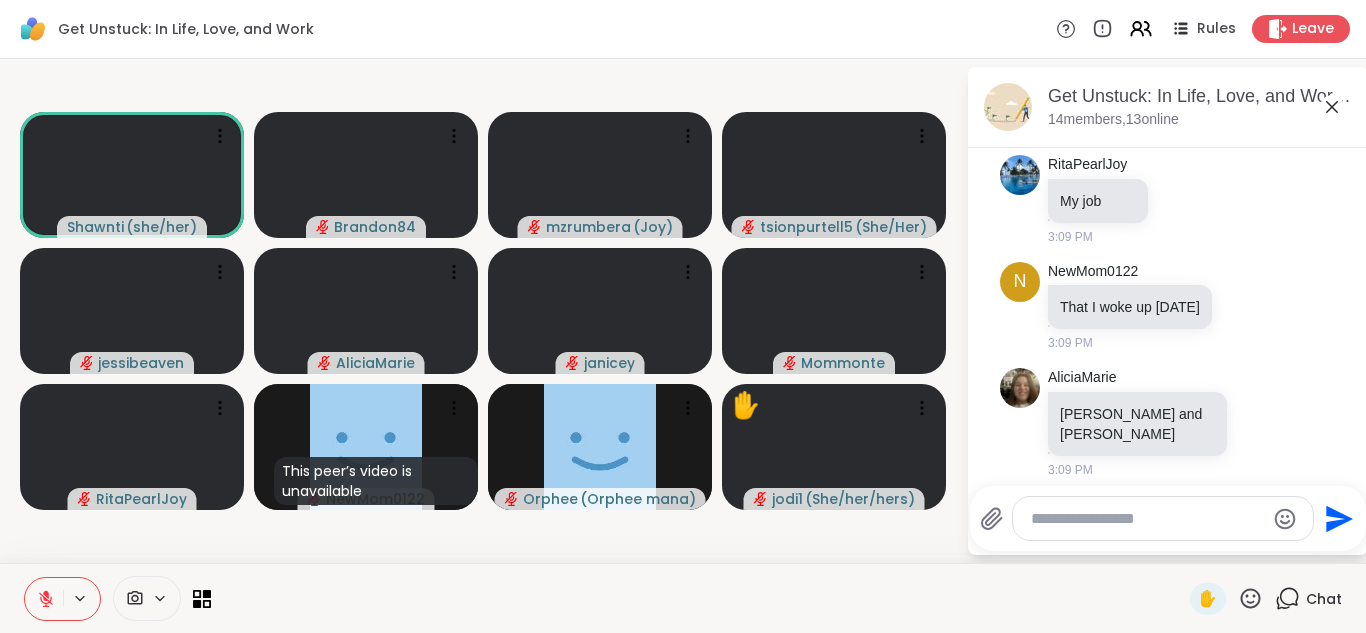 click at bounding box center (1163, 518) 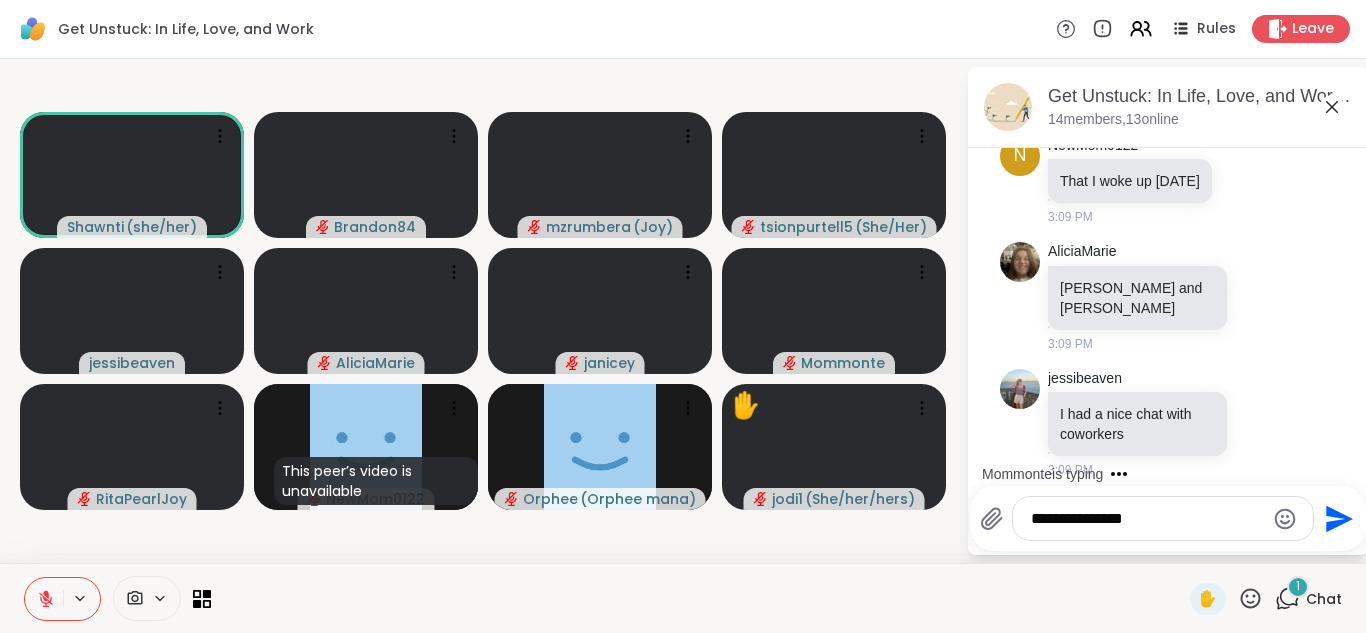 scroll, scrollTop: 3353, scrollLeft: 0, axis: vertical 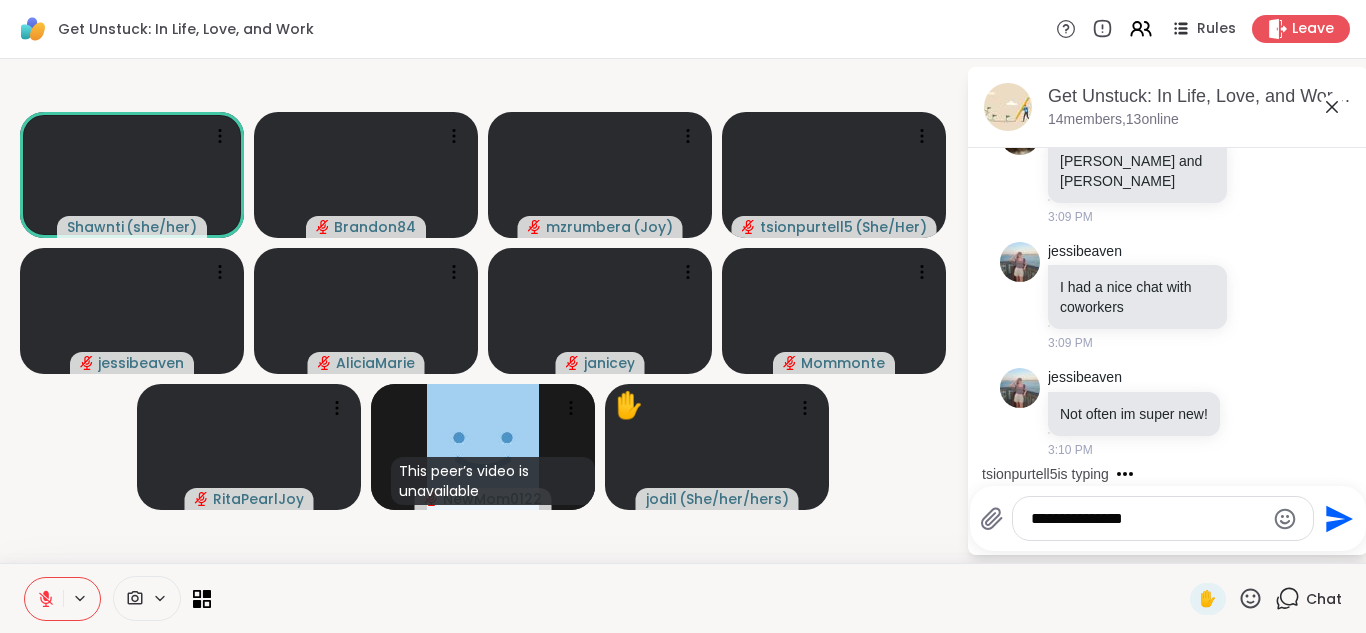 type on "**********" 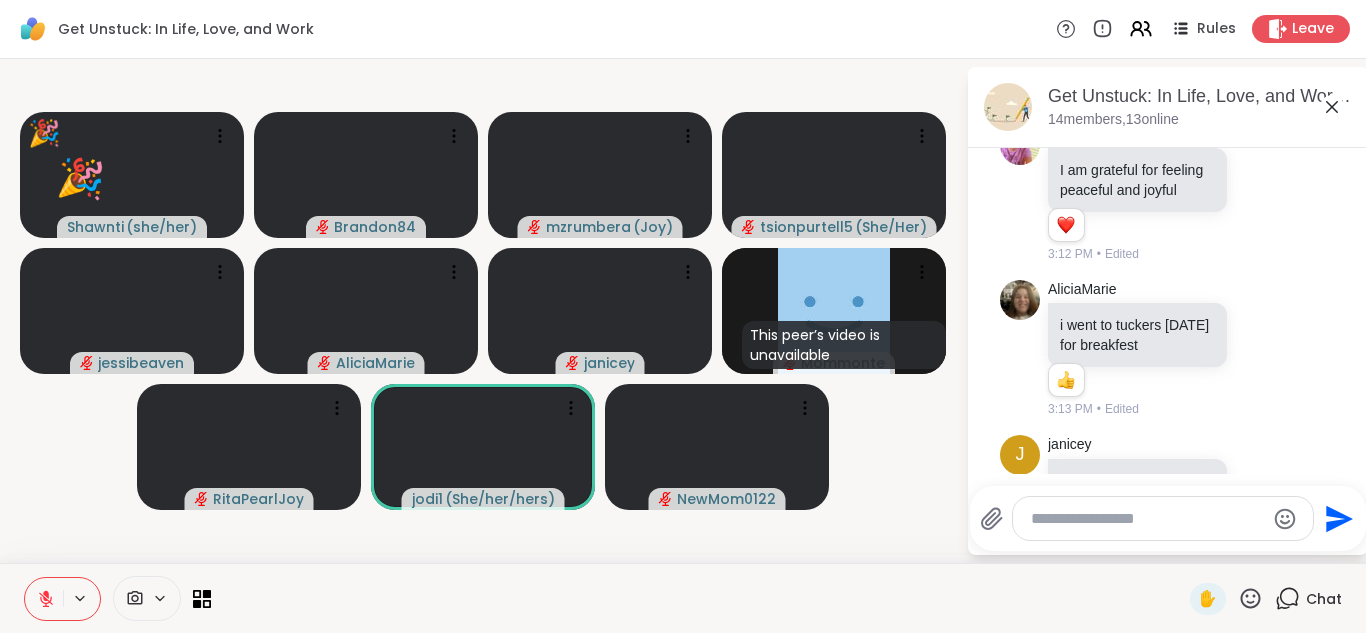 scroll, scrollTop: 4222, scrollLeft: 0, axis: vertical 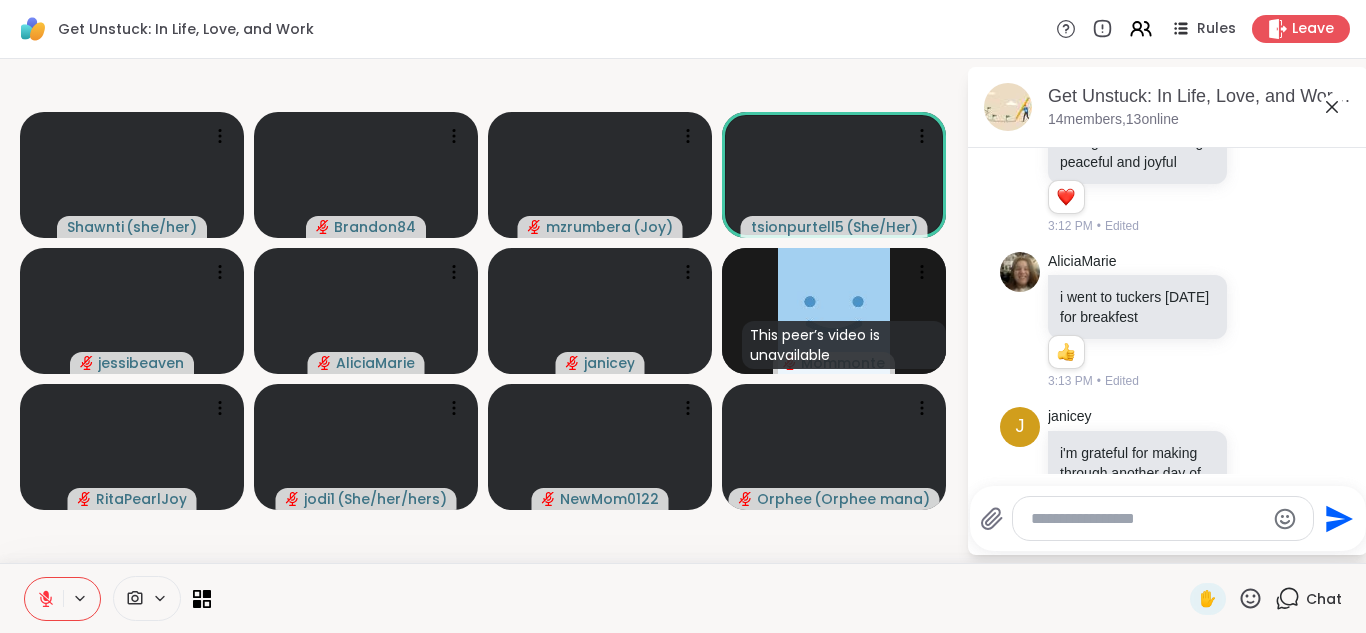 click 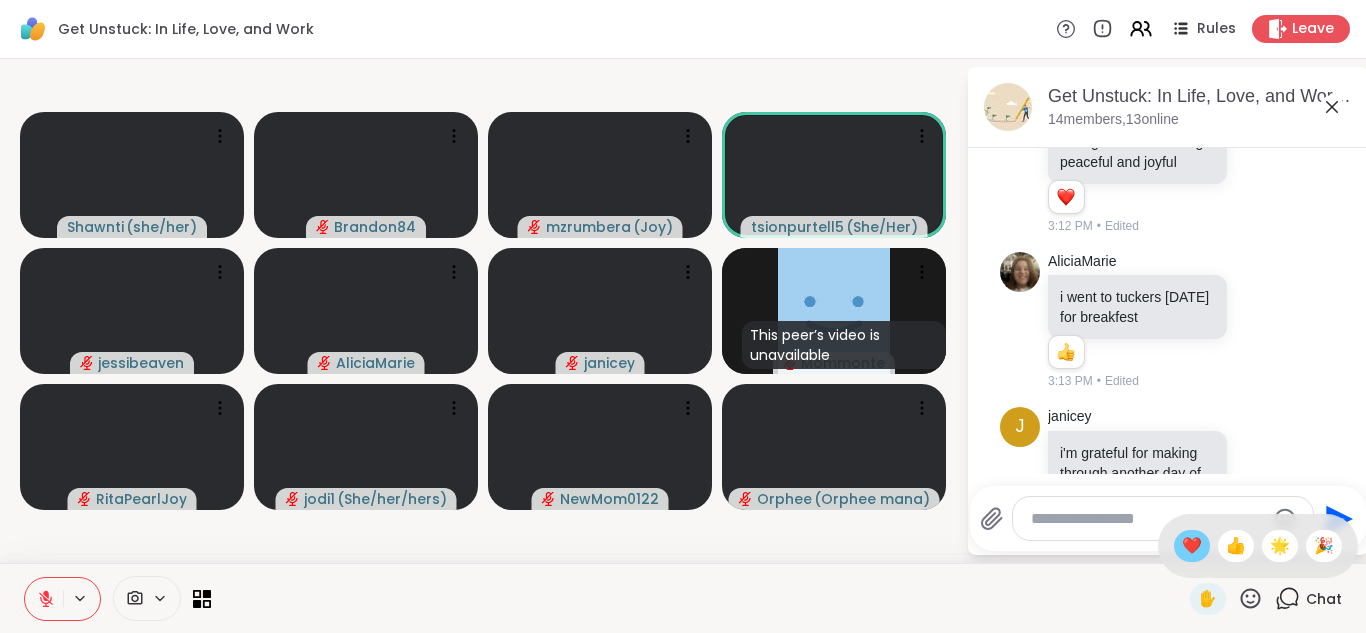 click on "❤️" at bounding box center [1192, 546] 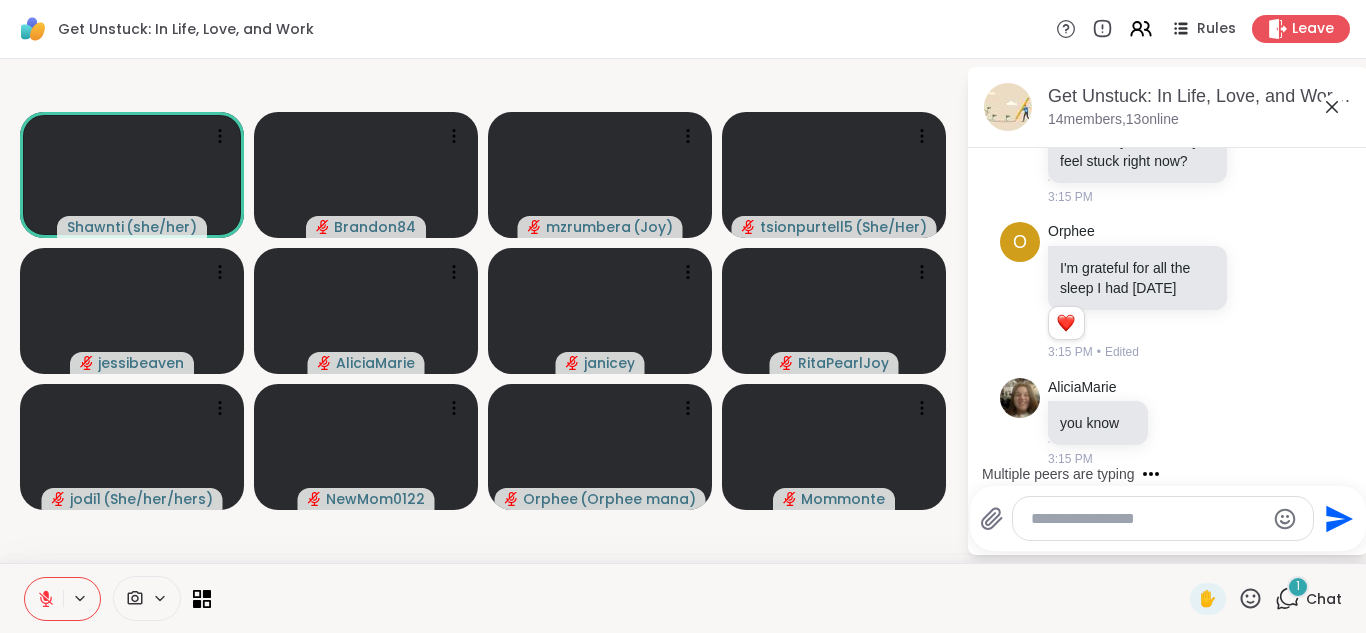 scroll, scrollTop: 4970, scrollLeft: 0, axis: vertical 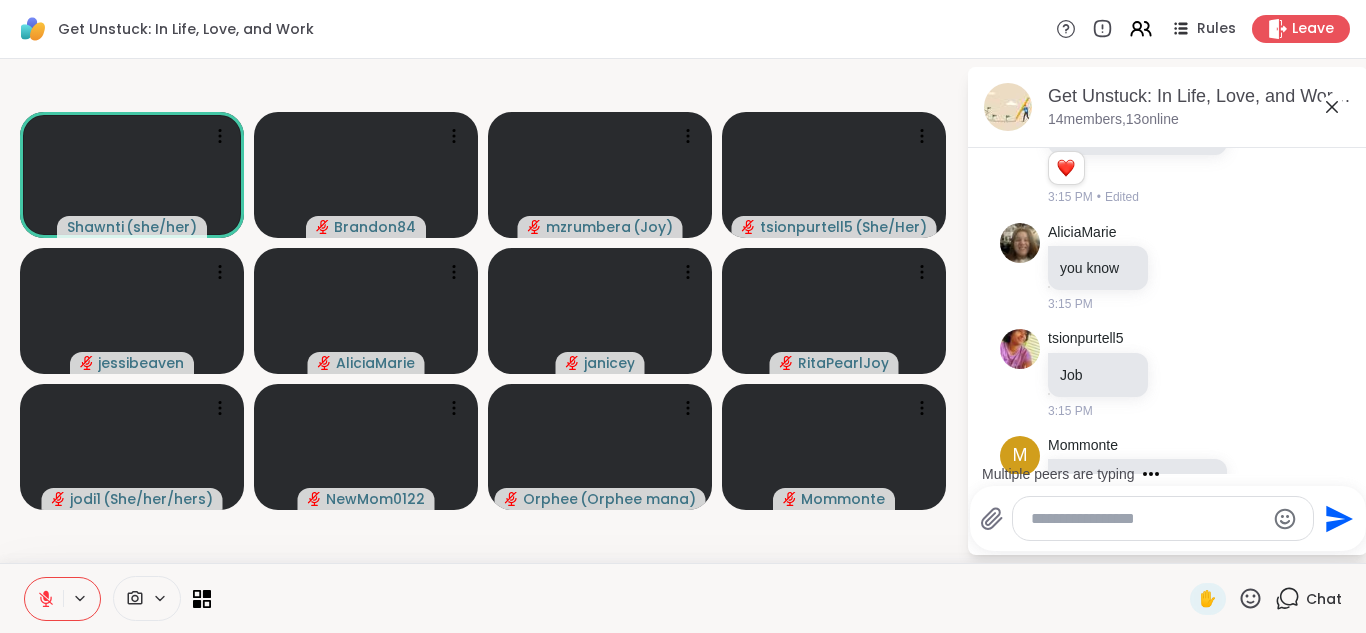 click at bounding box center (1147, 519) 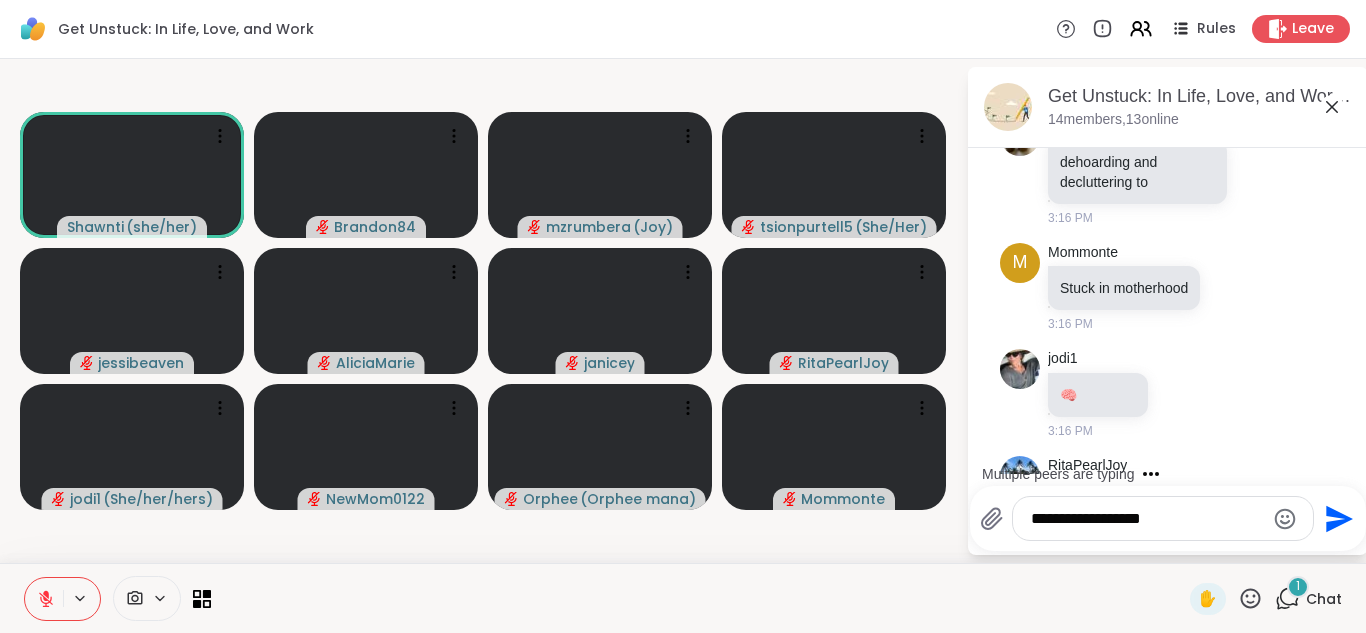 scroll, scrollTop: 5552, scrollLeft: 0, axis: vertical 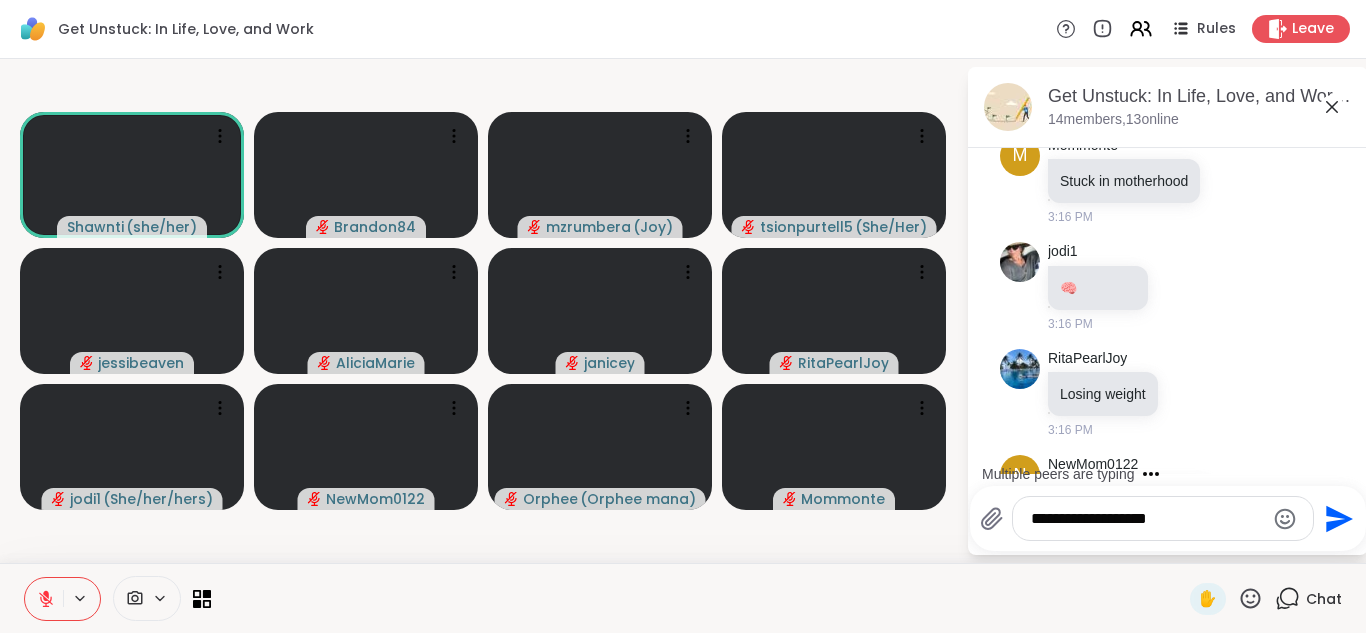 type on "**********" 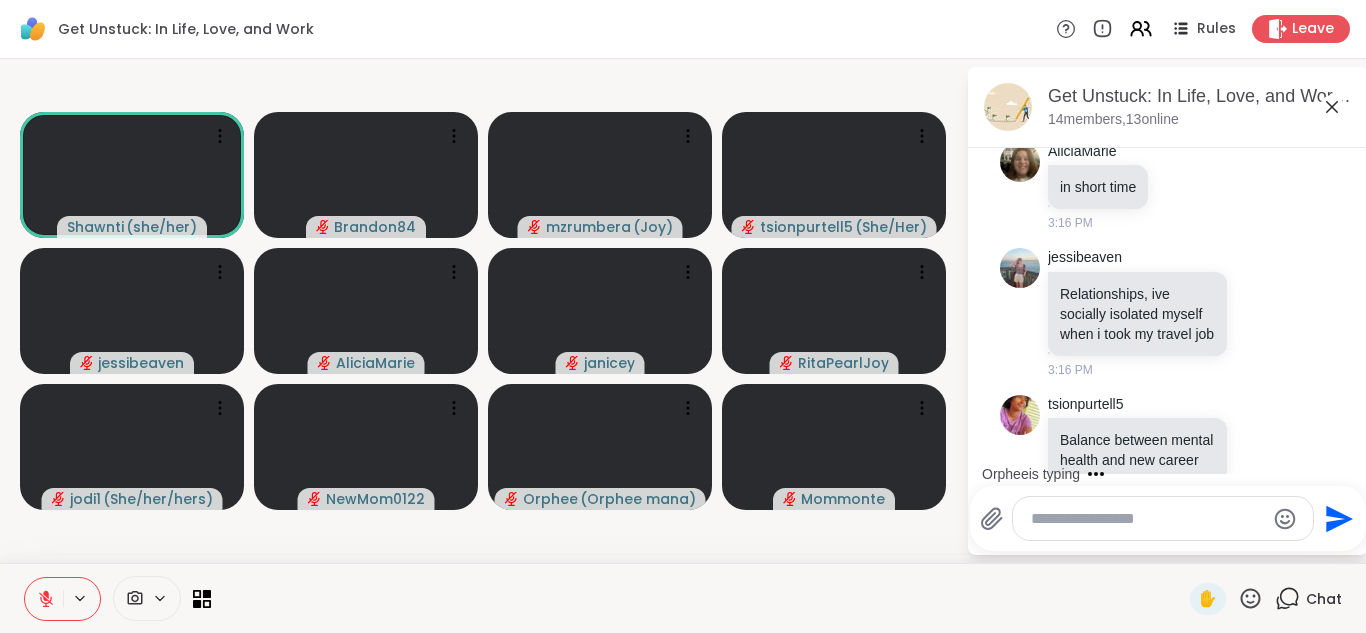 scroll, scrollTop: 6340, scrollLeft: 0, axis: vertical 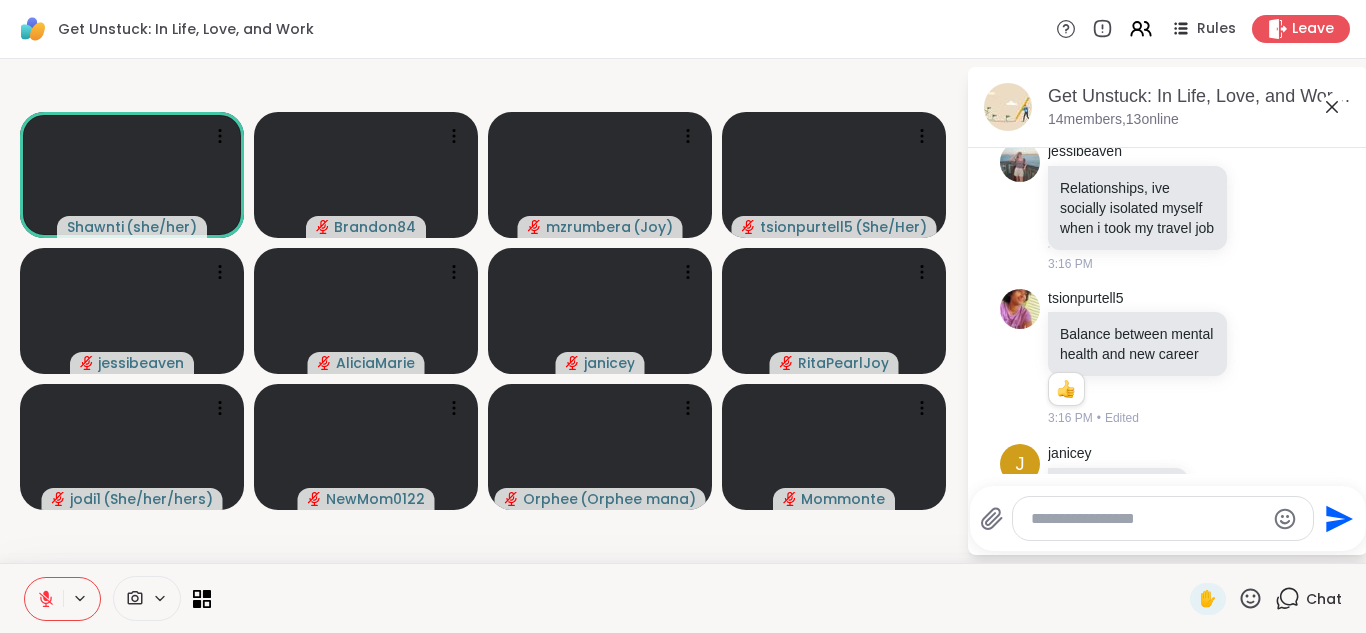 click 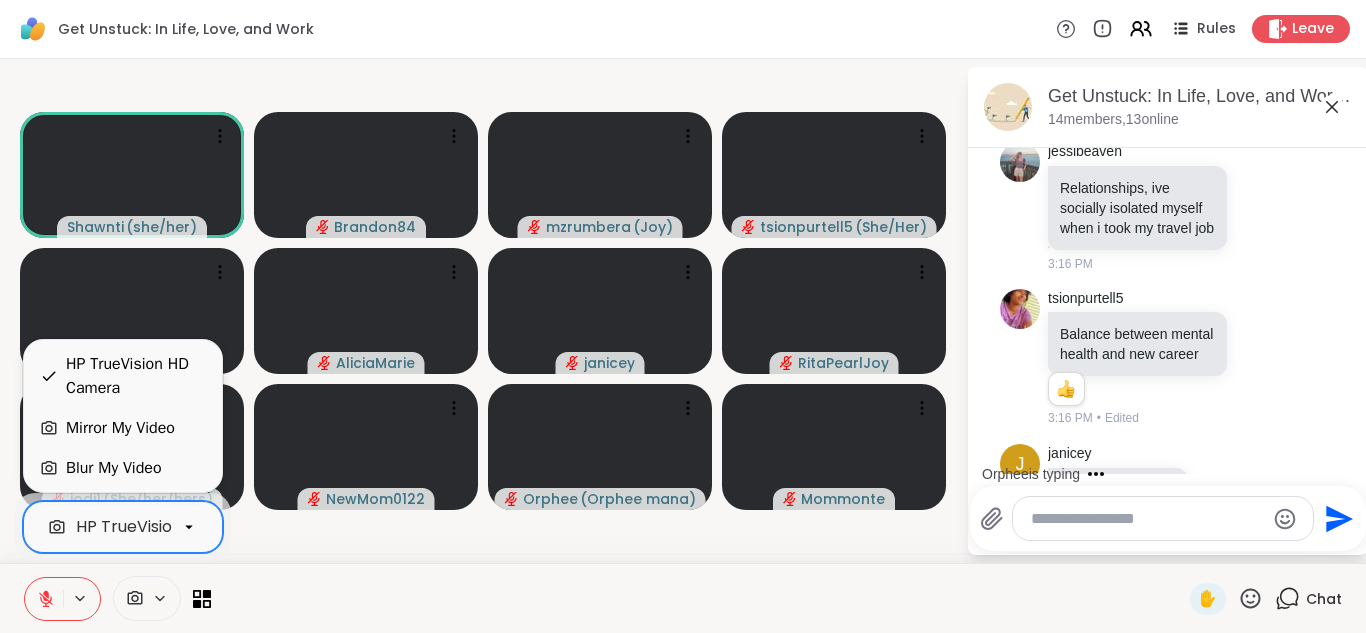 click 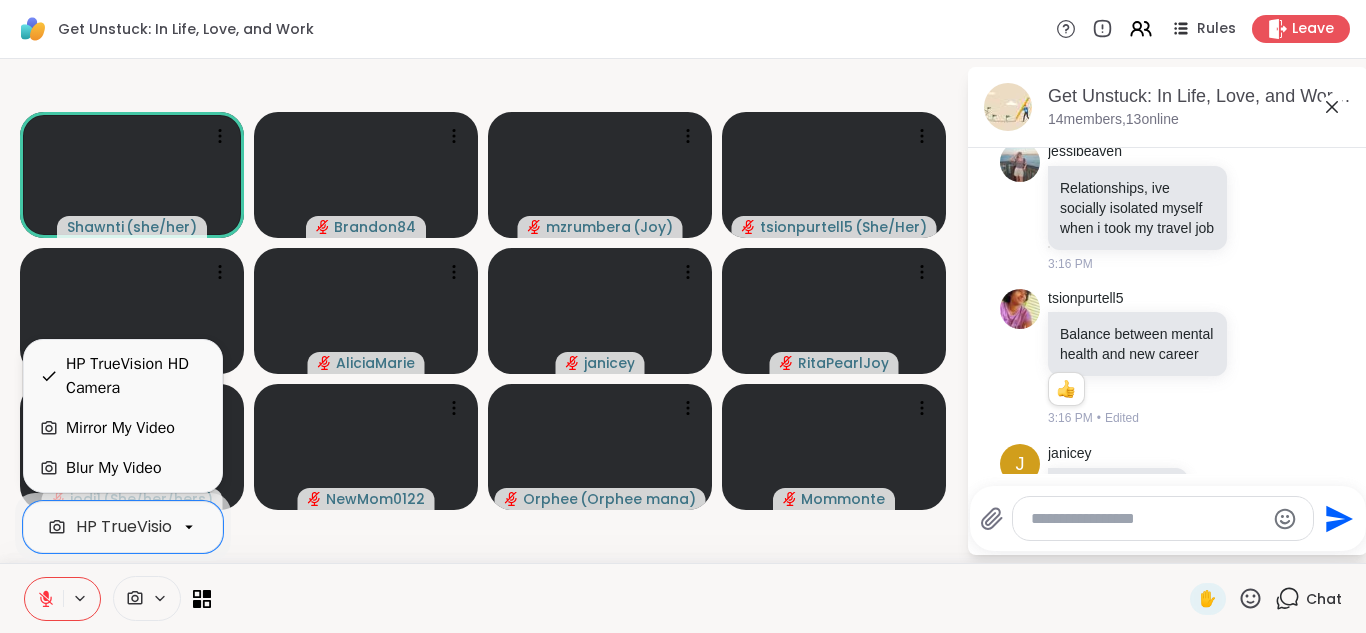 click on "Mirror My Video" at bounding box center [120, 428] 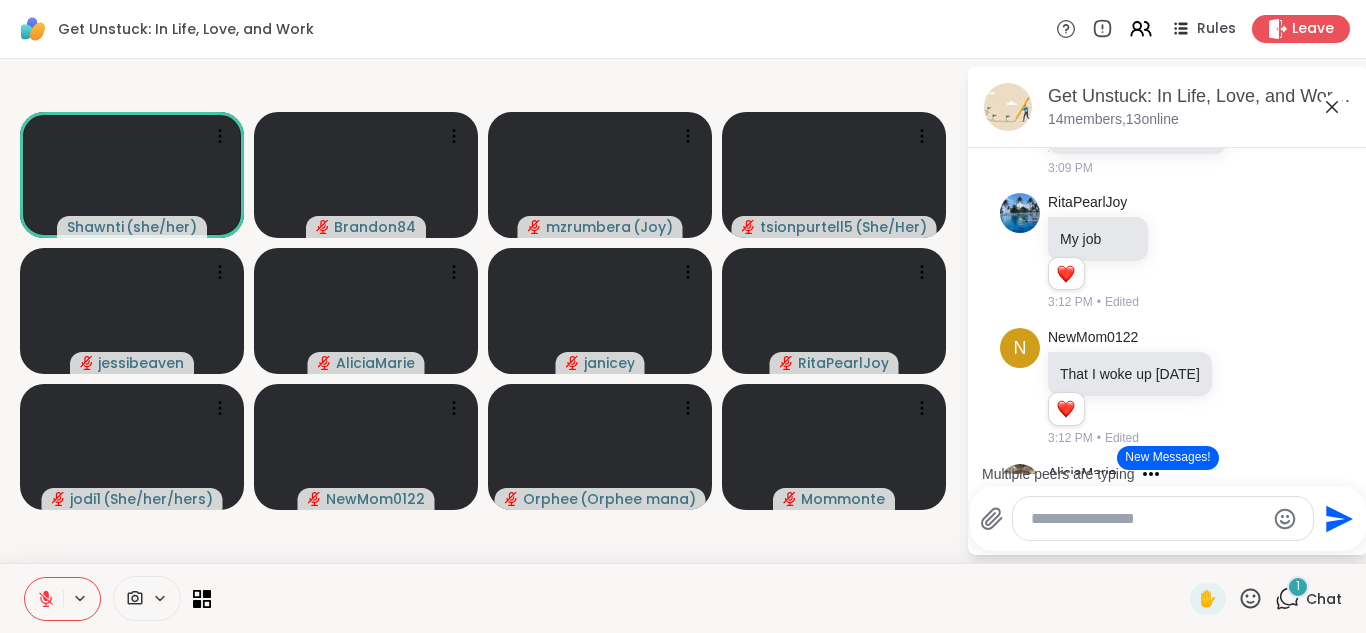 scroll, scrollTop: 3070, scrollLeft: 0, axis: vertical 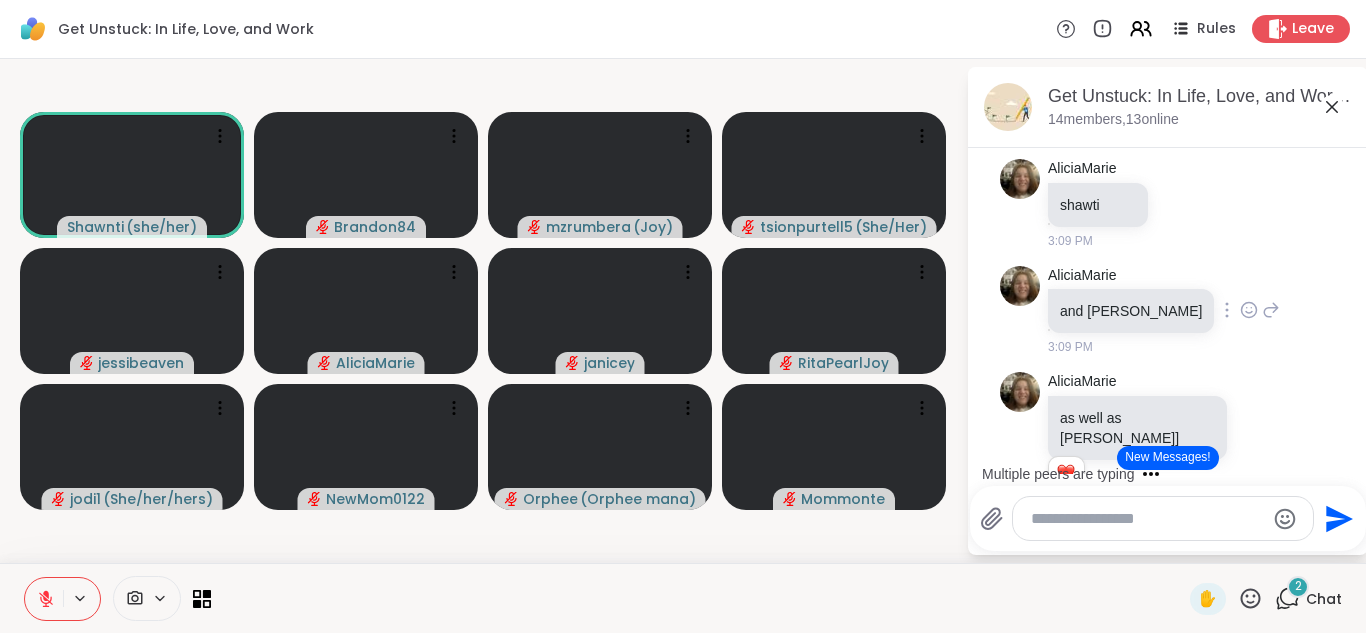 click 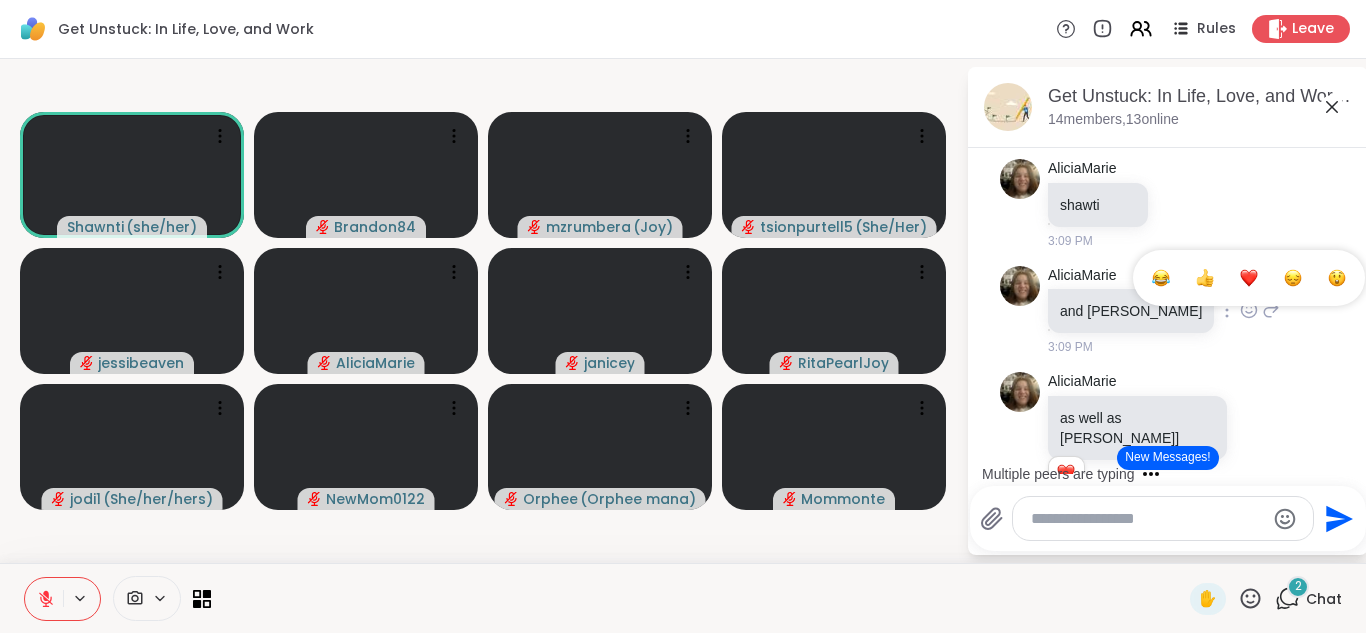 click at bounding box center [1249, 278] 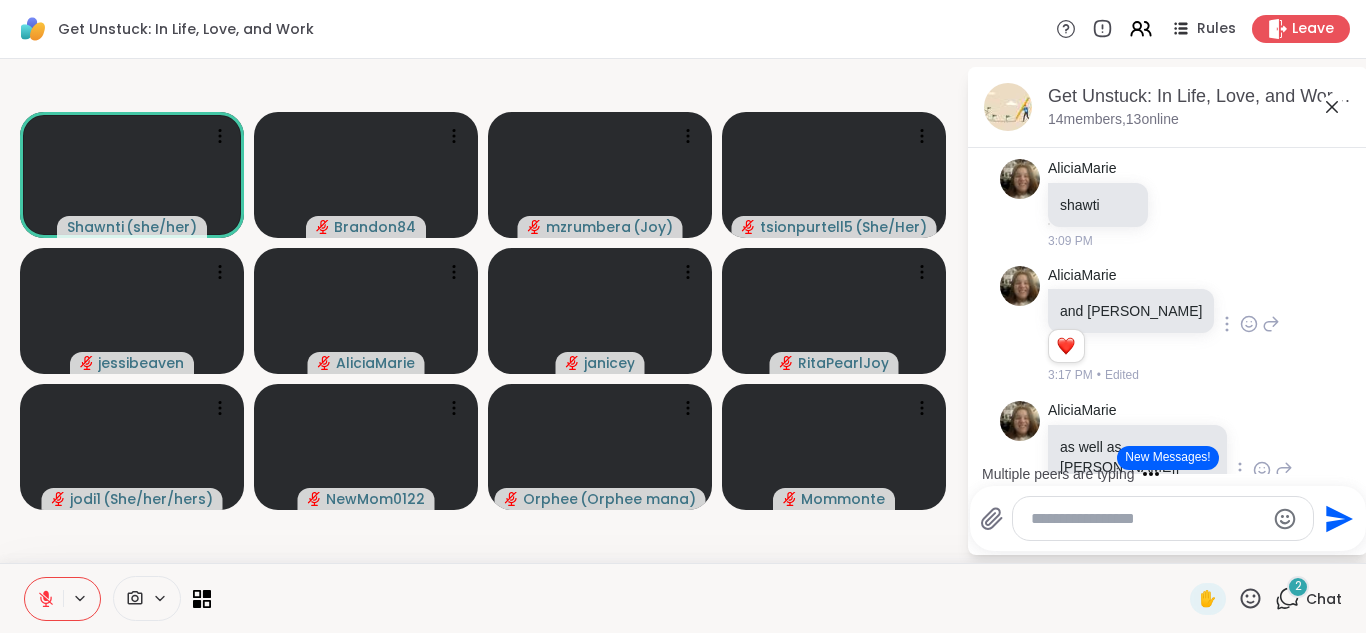 click on "AliciaMarie as well as [PERSON_NAME]]   1 1 3:13 PM • Edited" at bounding box center [1168, 470] 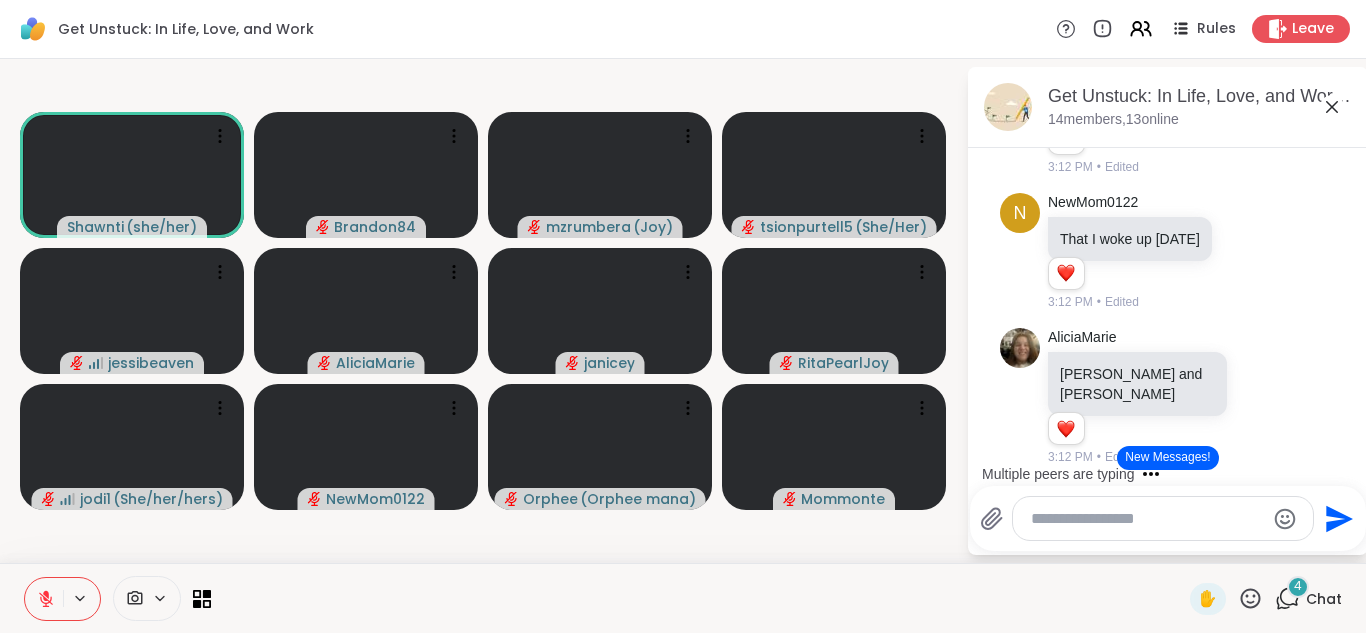 scroll, scrollTop: 3363, scrollLeft: 0, axis: vertical 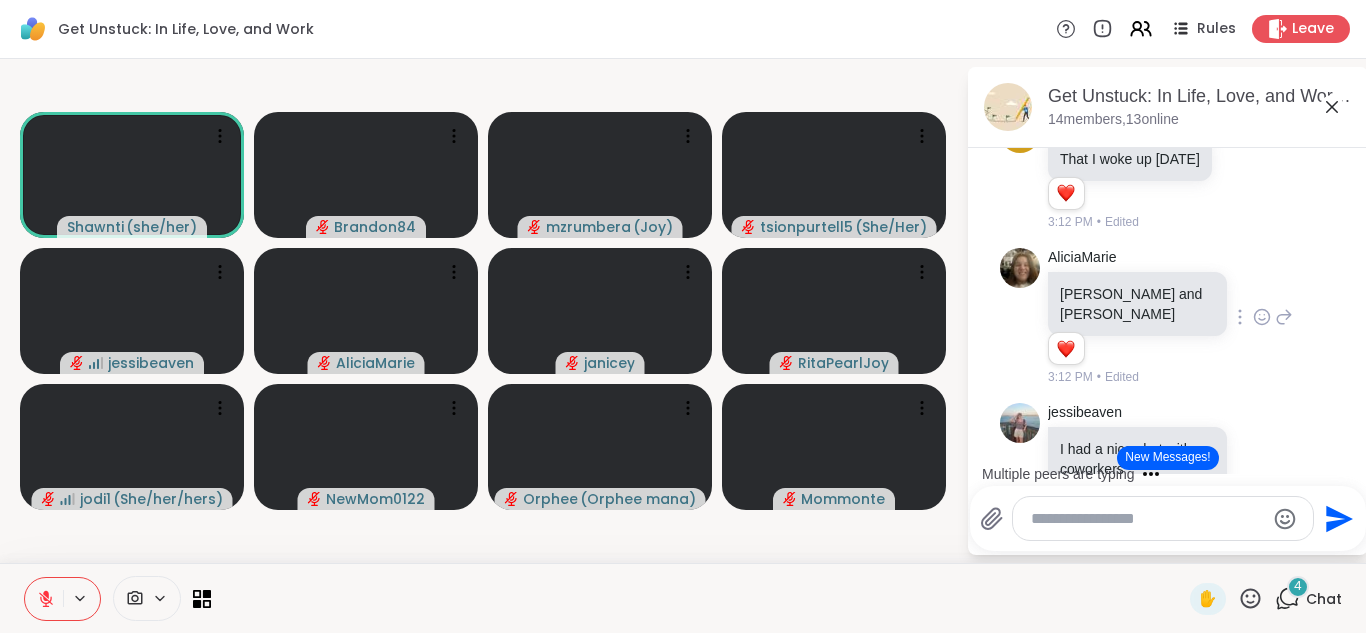 click 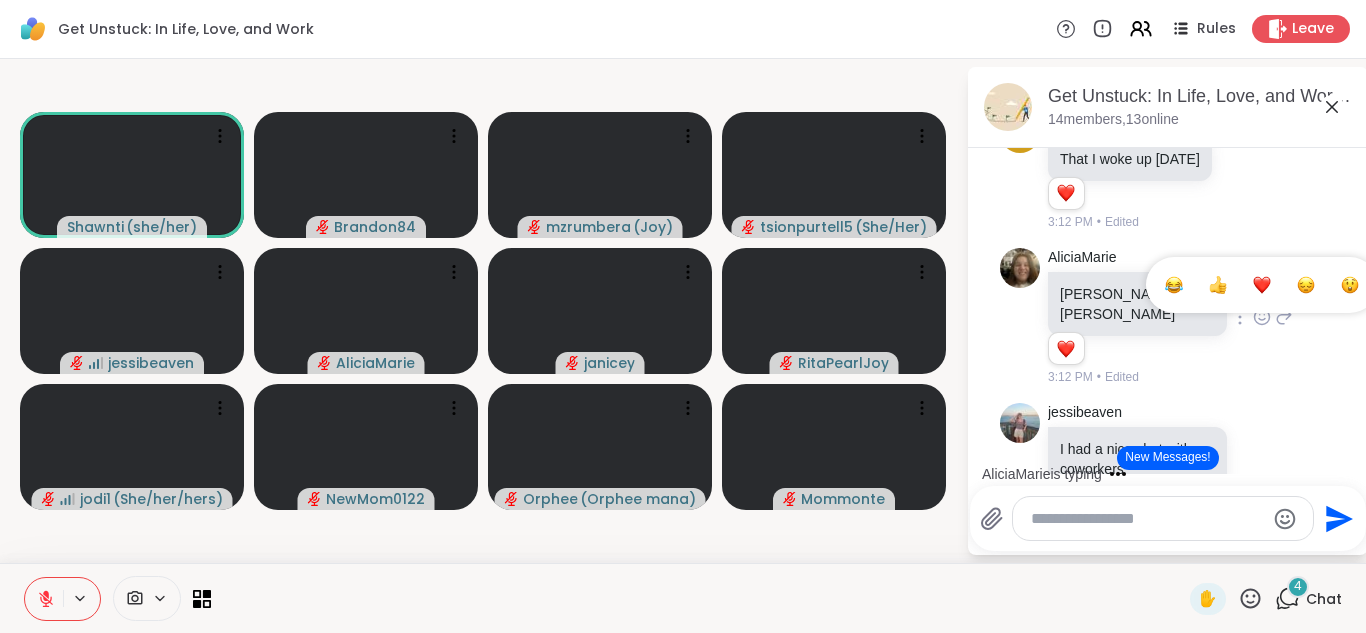 click at bounding box center (1262, 285) 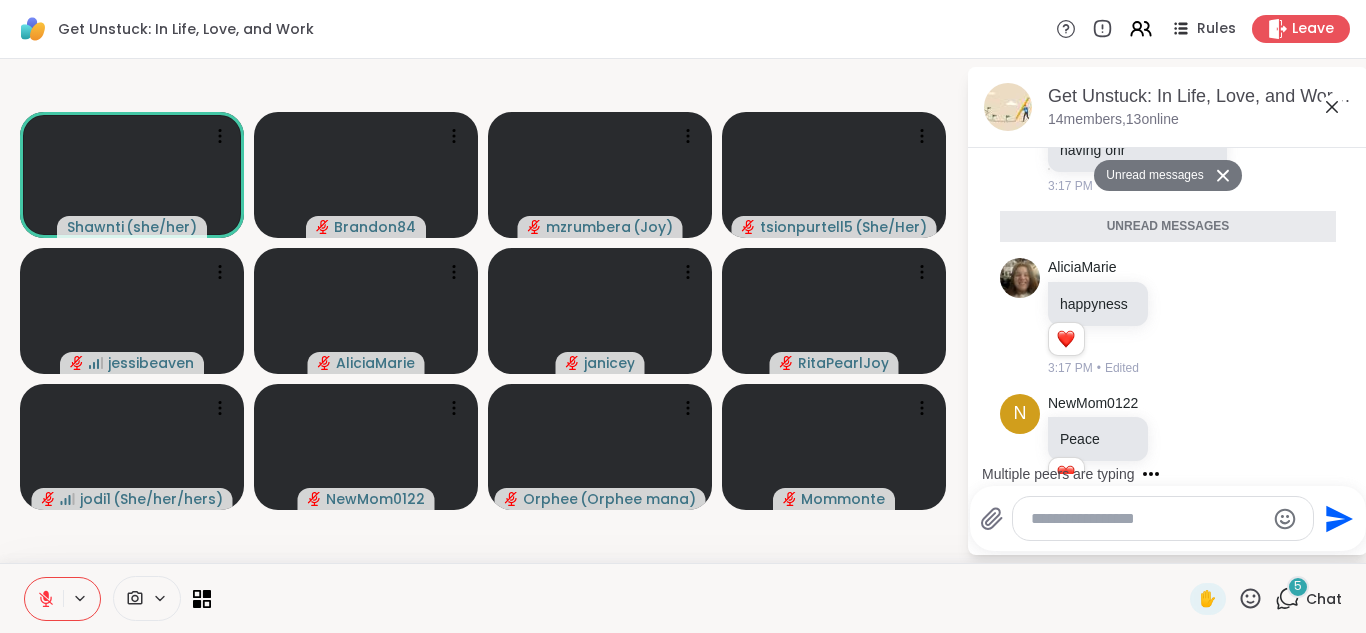 scroll, scrollTop: 7342, scrollLeft: 0, axis: vertical 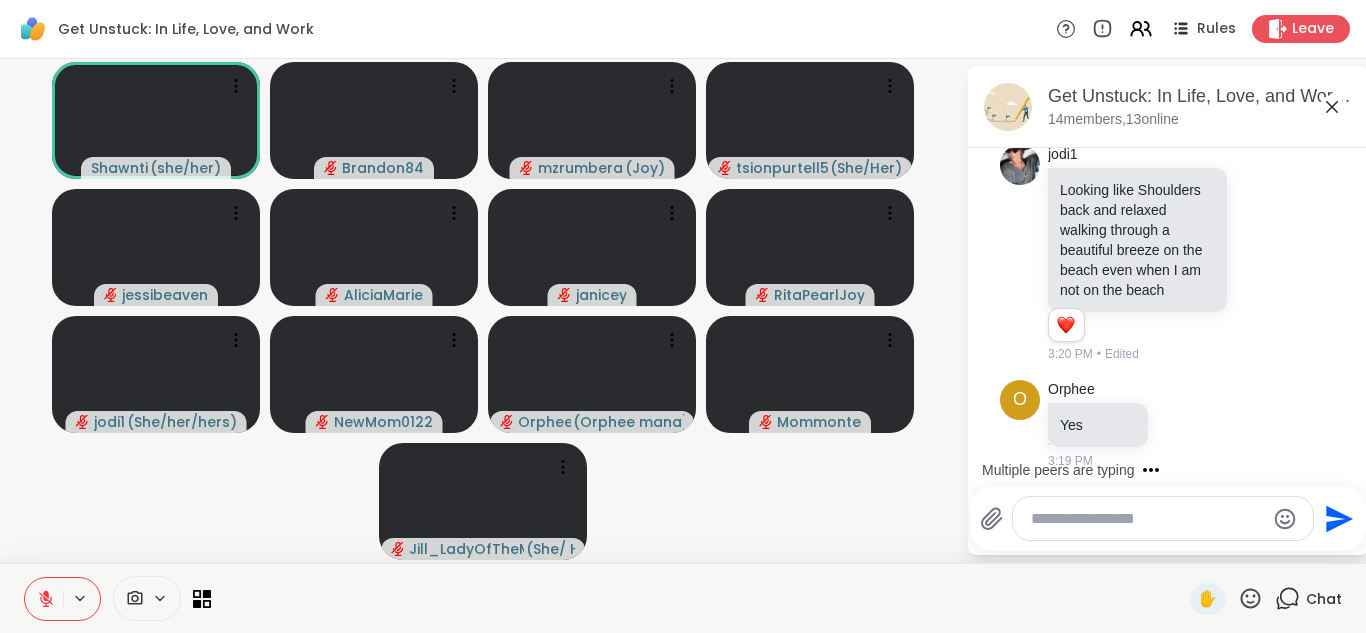 click at bounding box center [1147, 519] 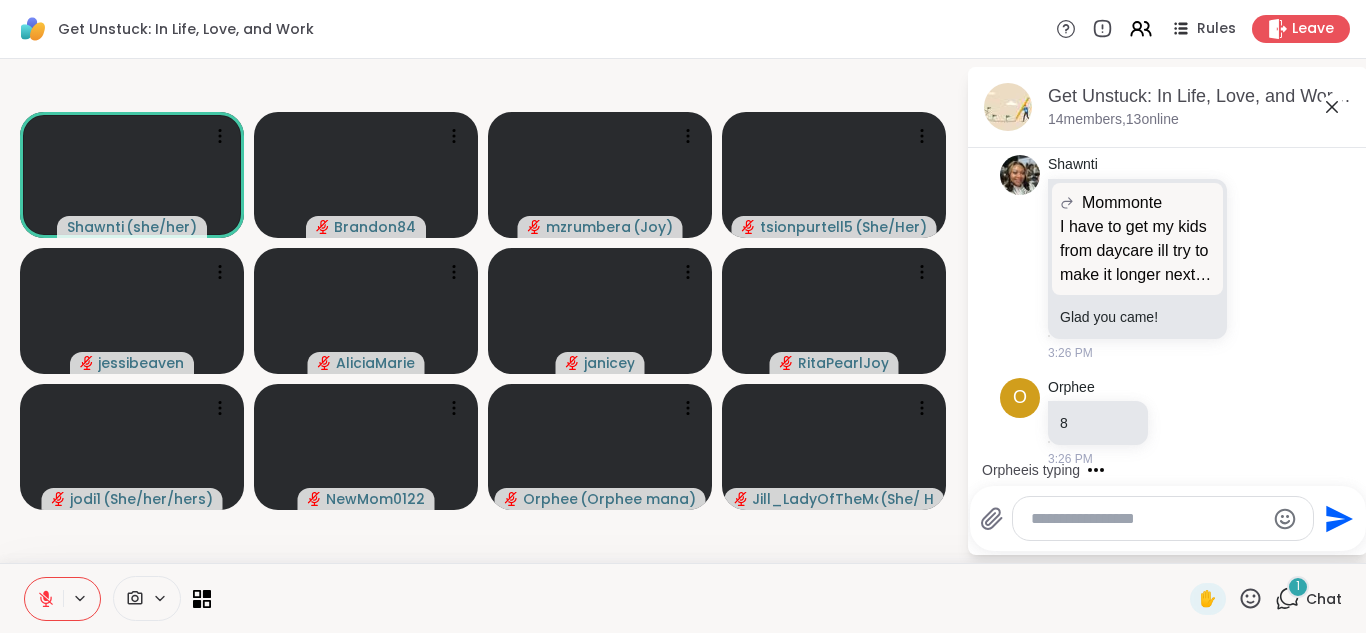 scroll, scrollTop: 10100, scrollLeft: 0, axis: vertical 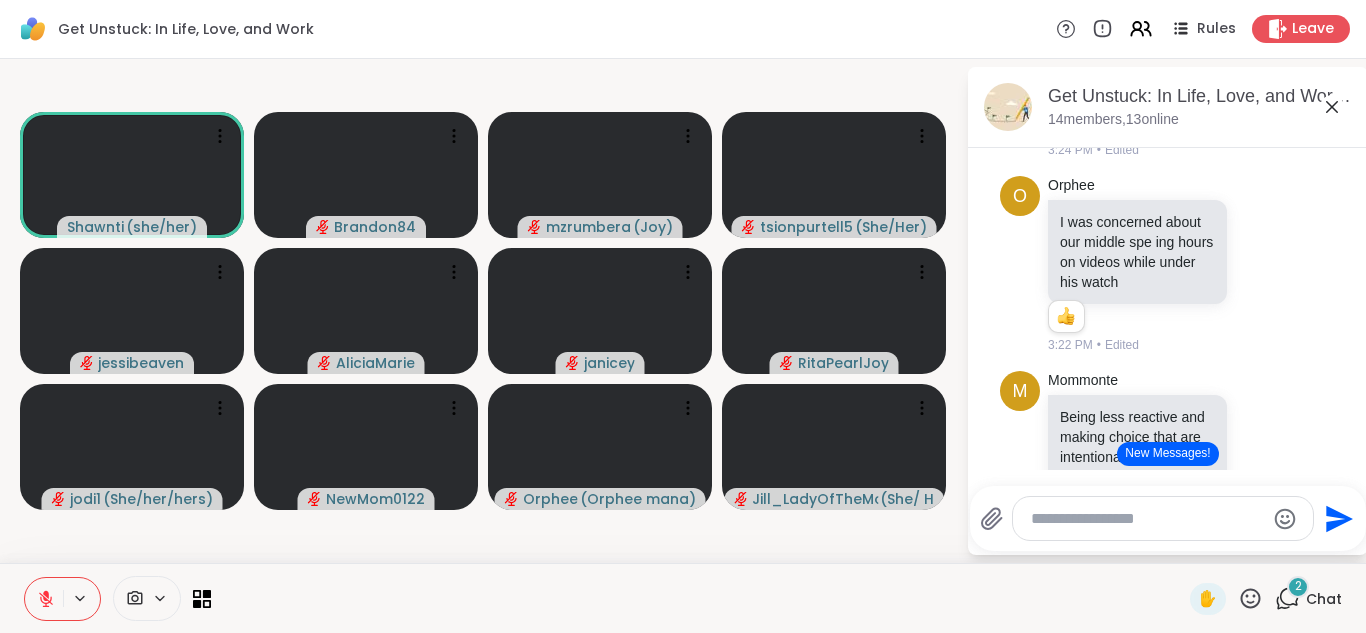 click on "New Messages!" at bounding box center [1167, 454] 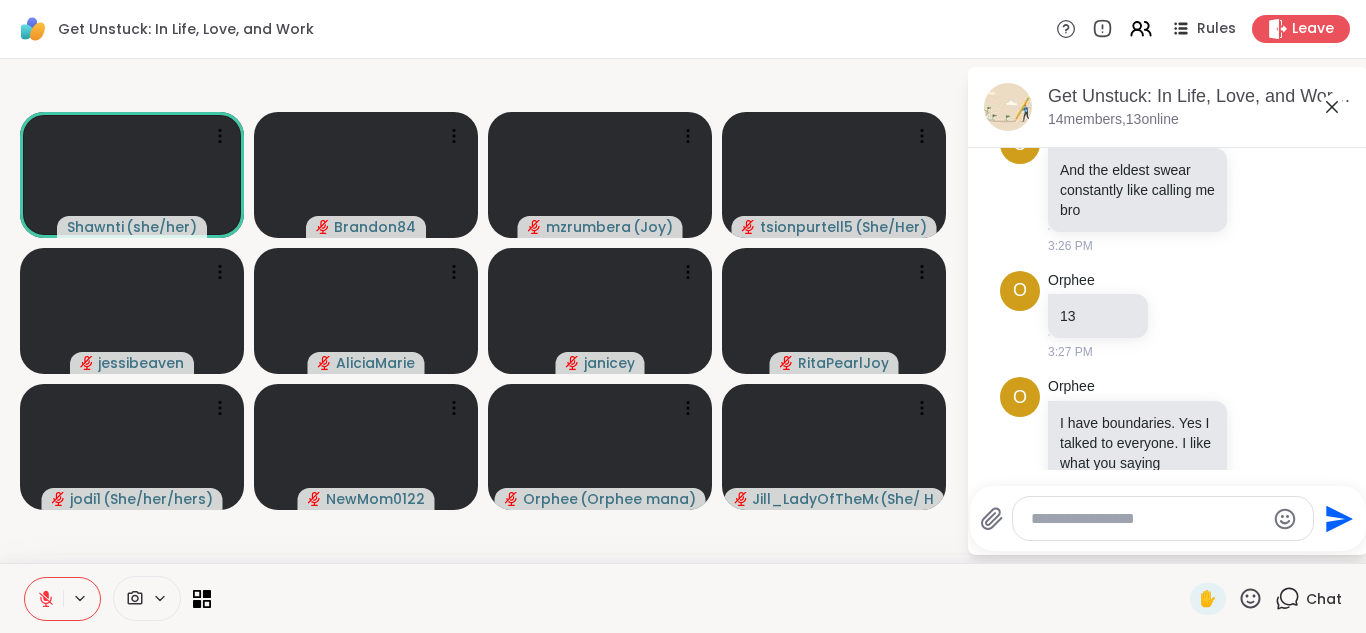 scroll, scrollTop: 10520, scrollLeft: 0, axis: vertical 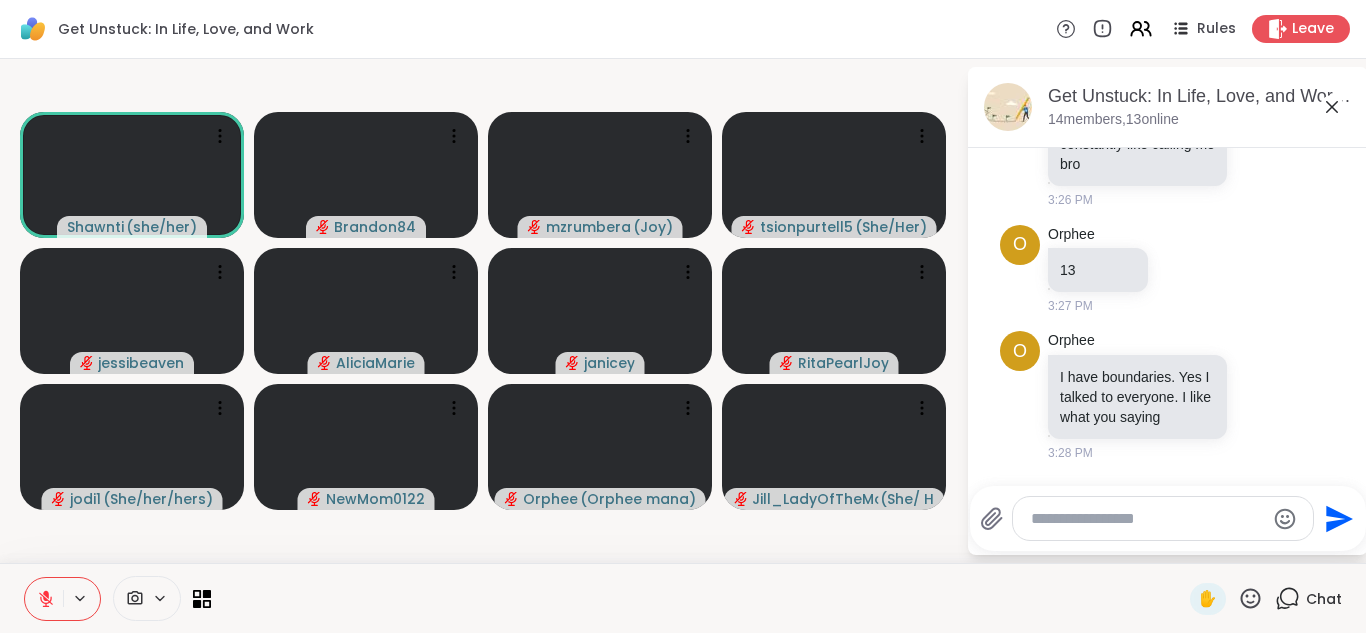 click at bounding box center (1147, 519) 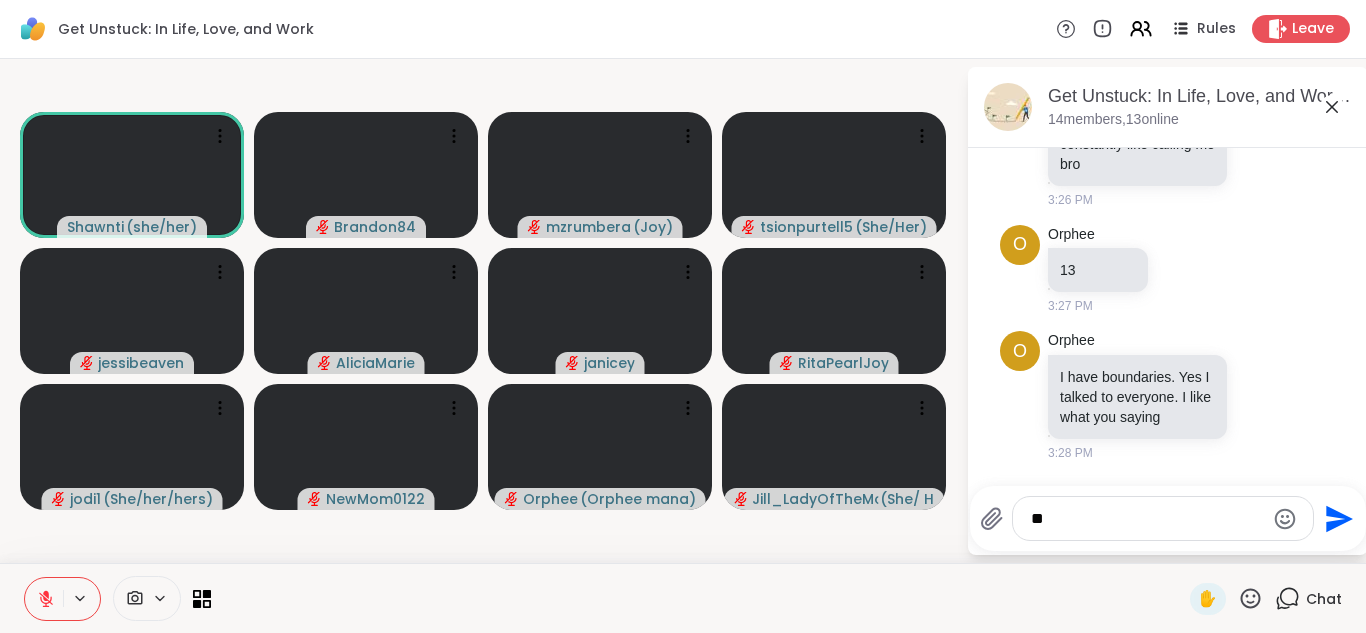 type on "*" 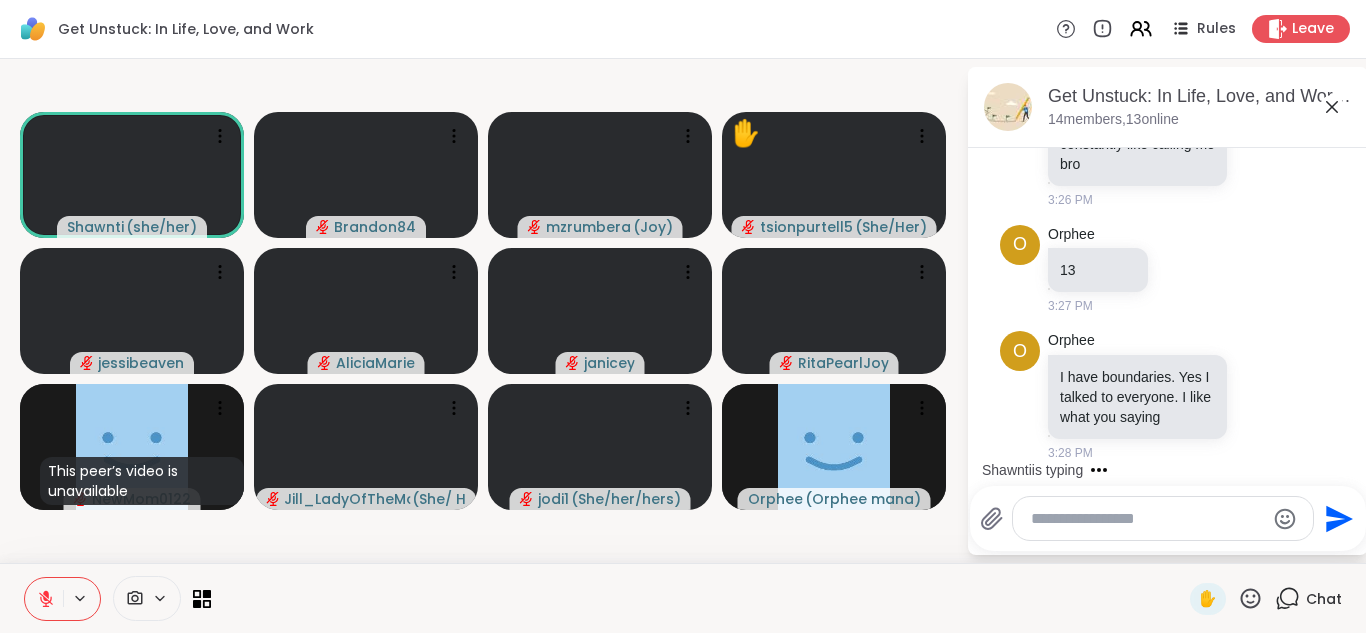 click at bounding box center (1147, 519) 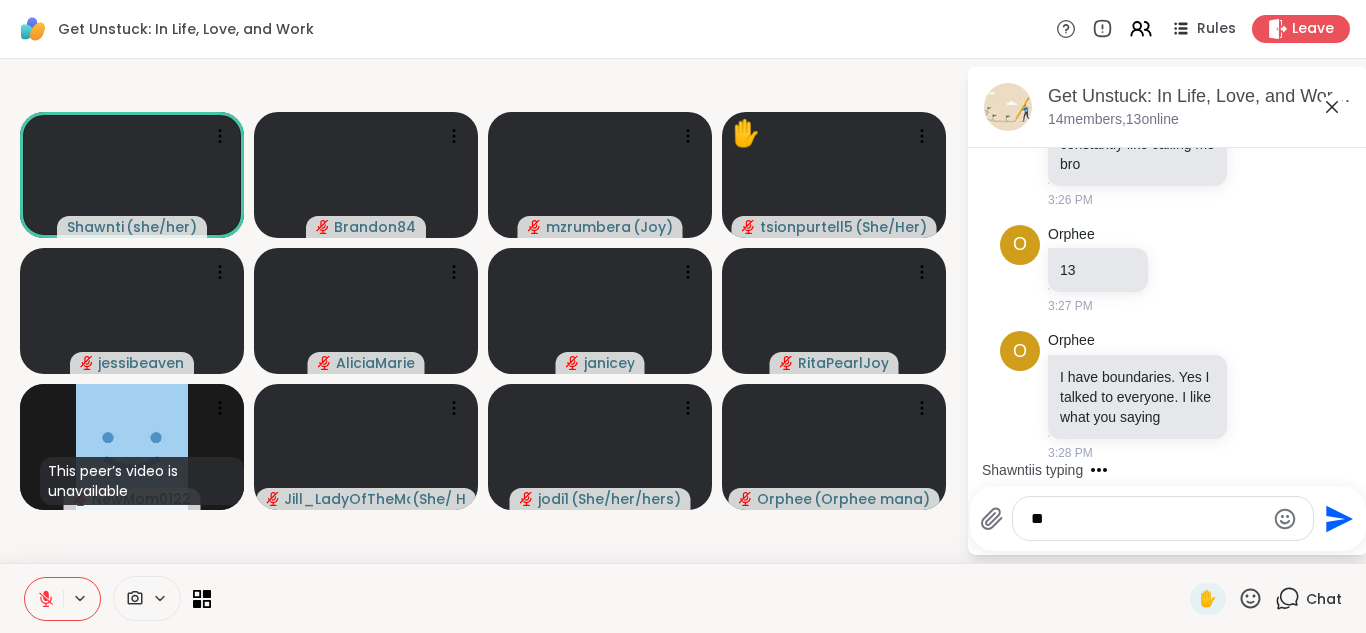 type on "*" 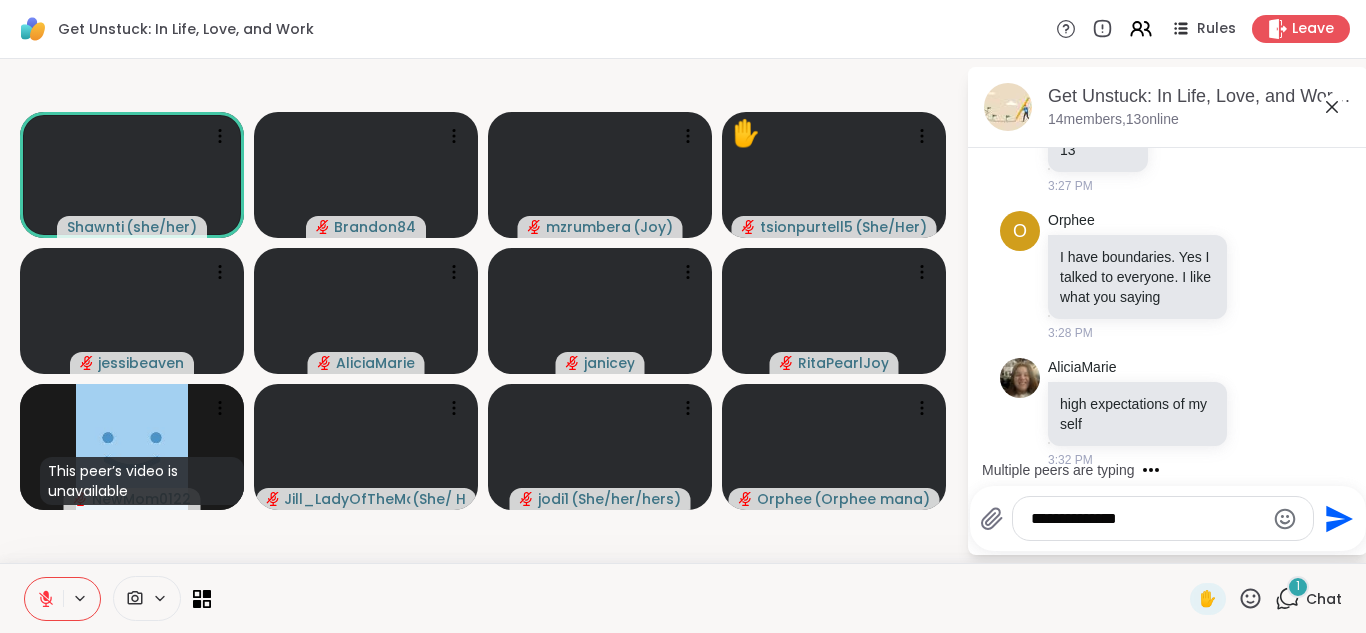 scroll, scrollTop: 10647, scrollLeft: 0, axis: vertical 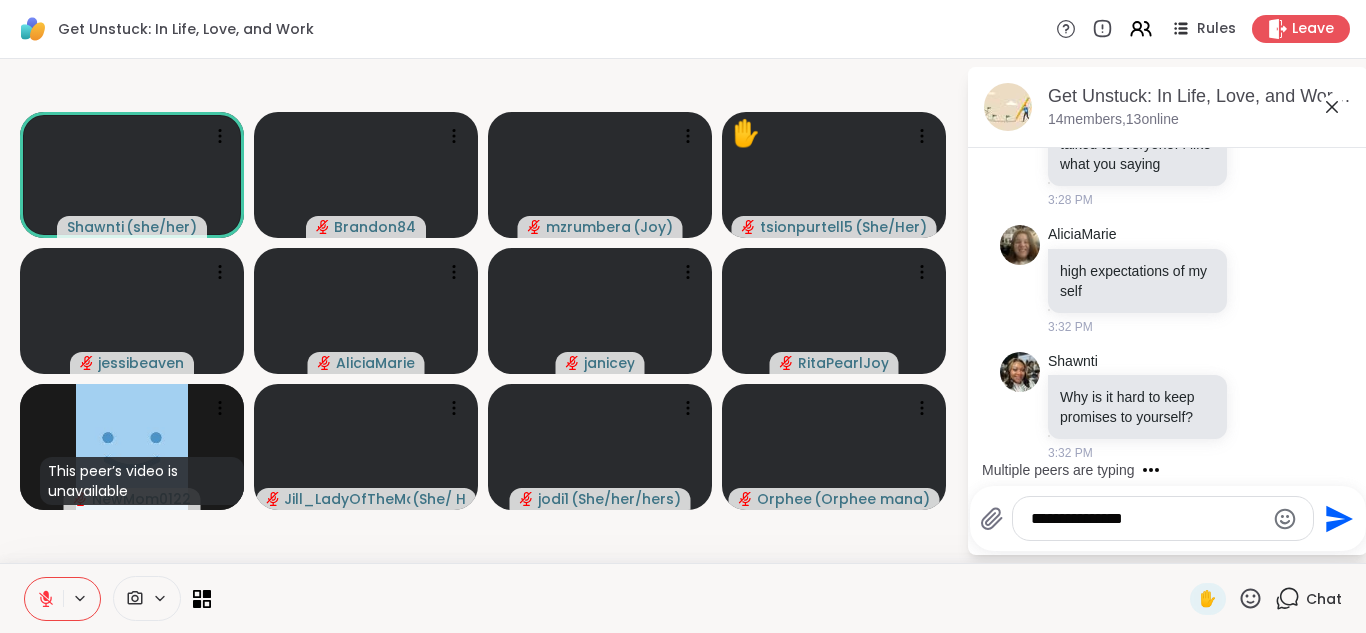 type on "**********" 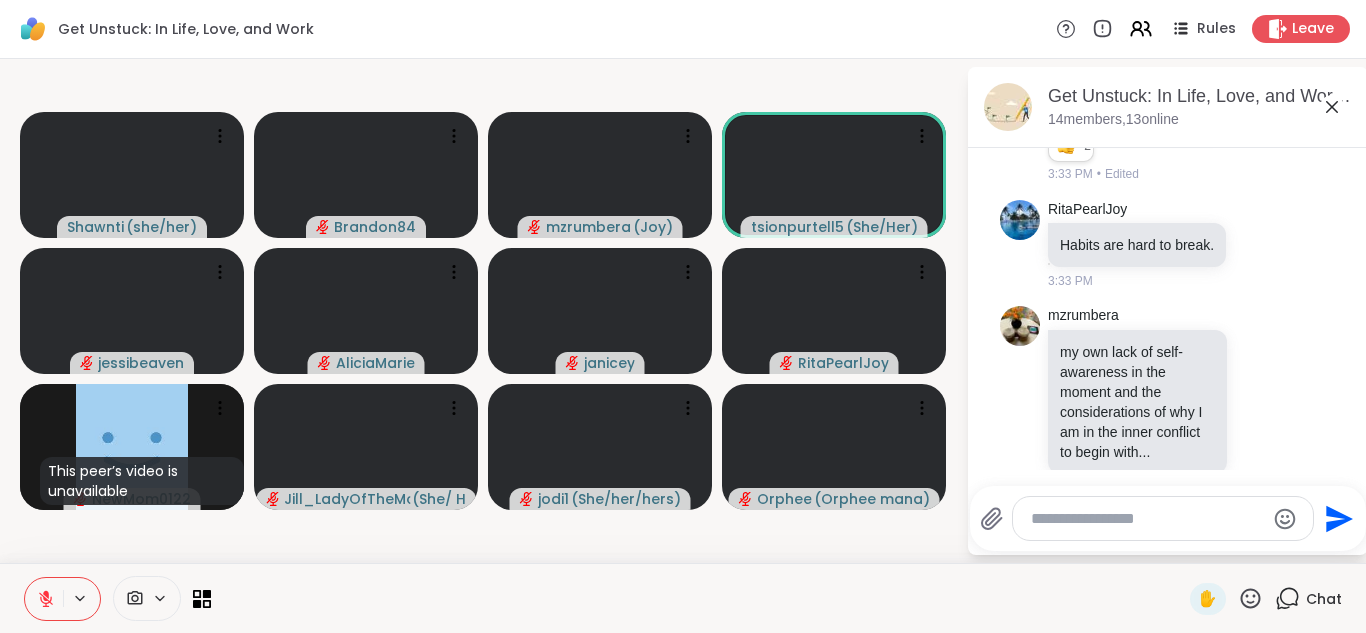 scroll, scrollTop: 11750, scrollLeft: 0, axis: vertical 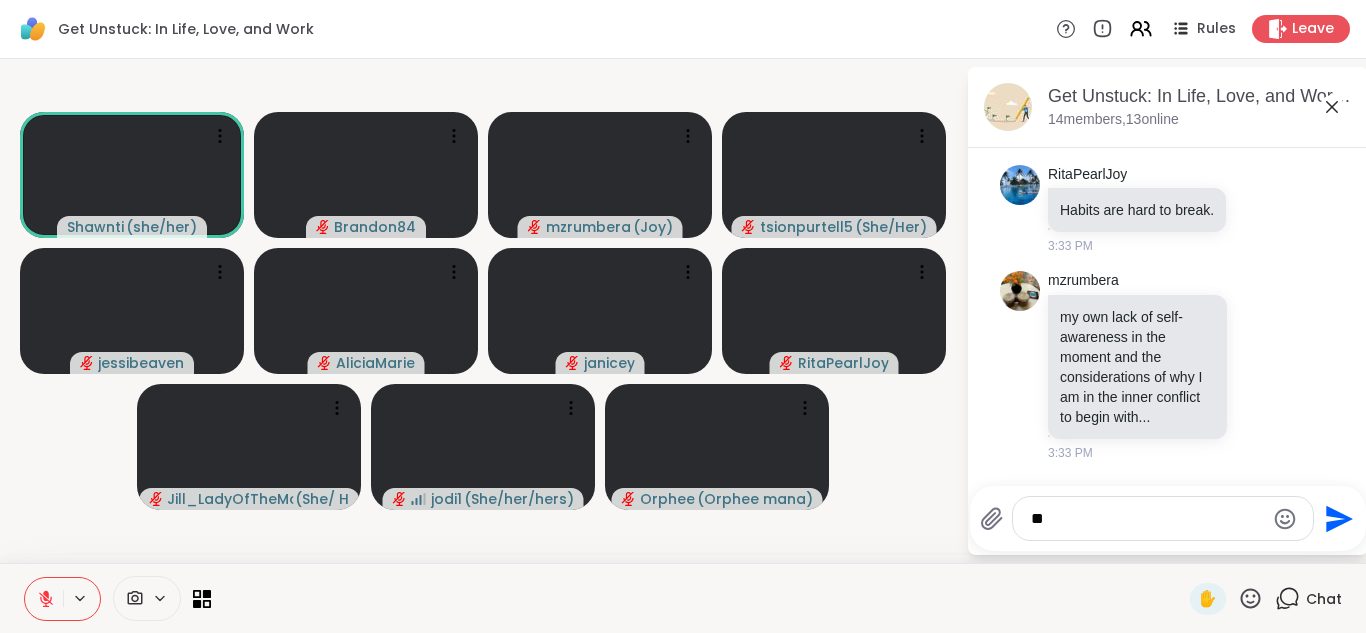 type on "*" 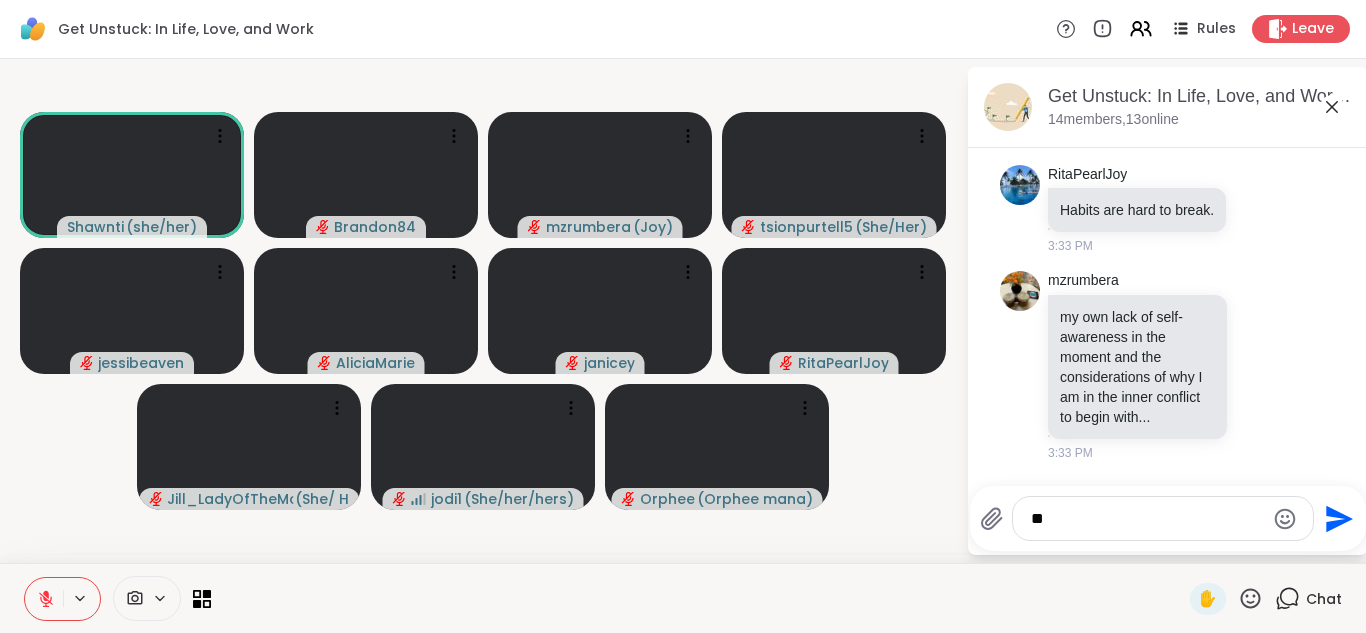 type on "*" 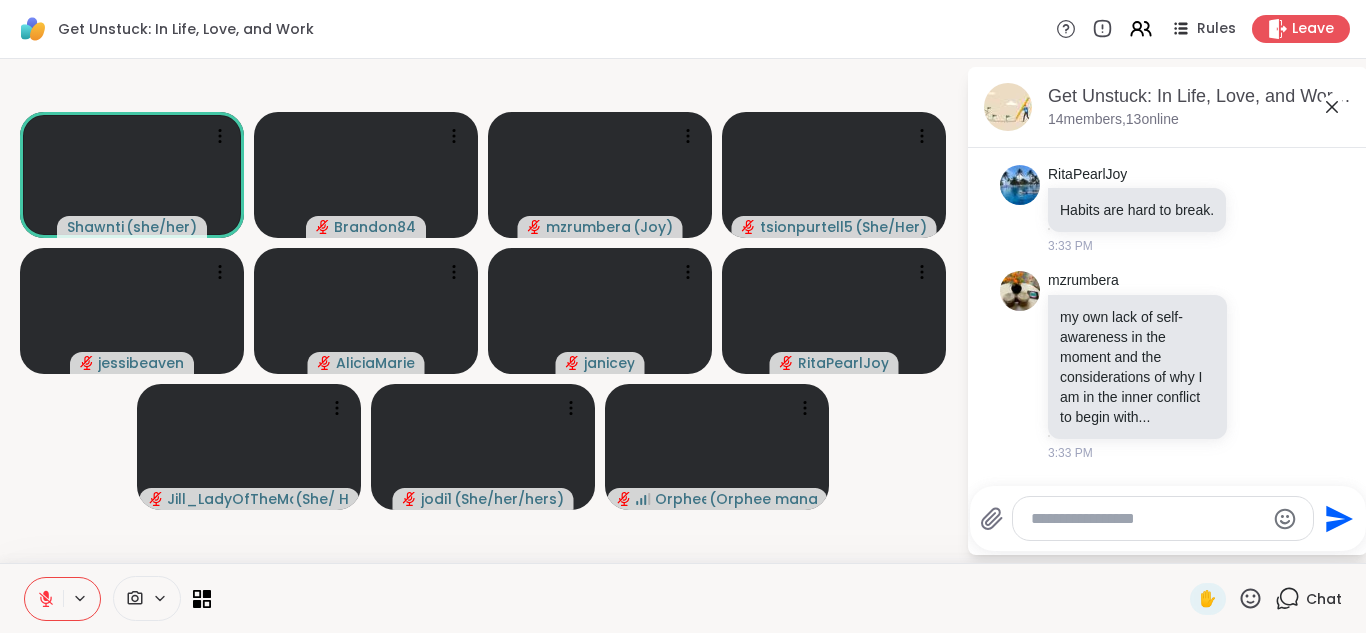 type on "*" 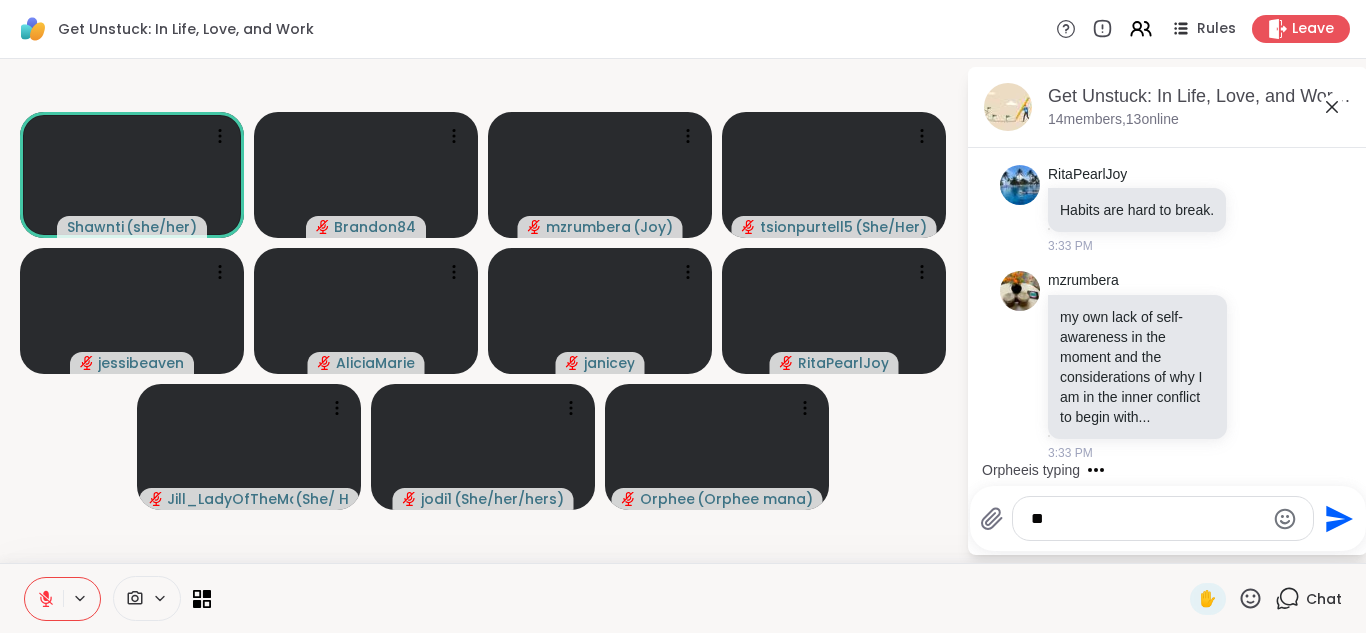type on "**" 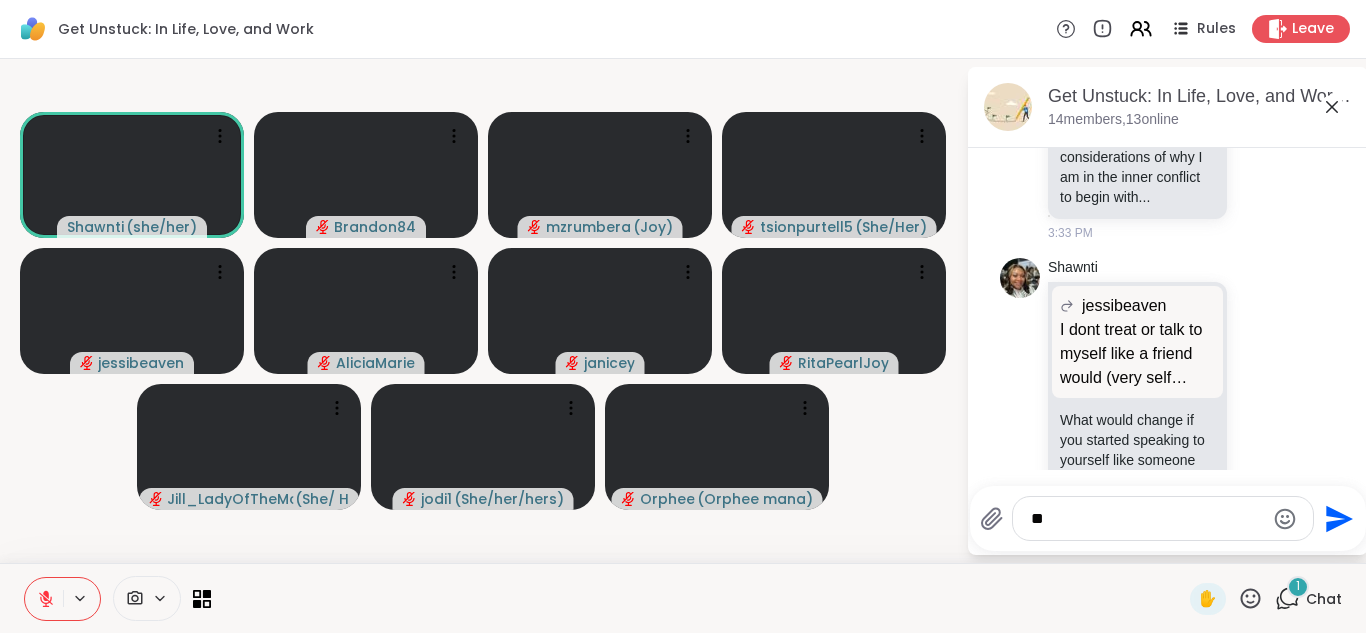 type on "*" 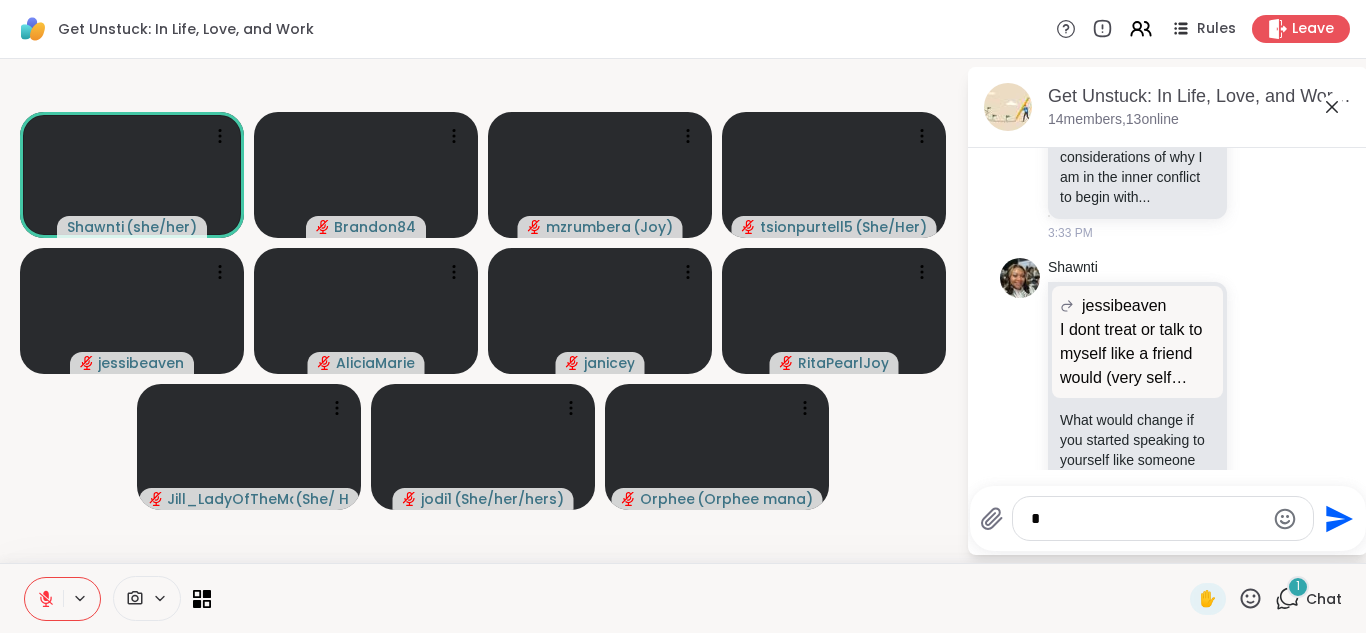 type 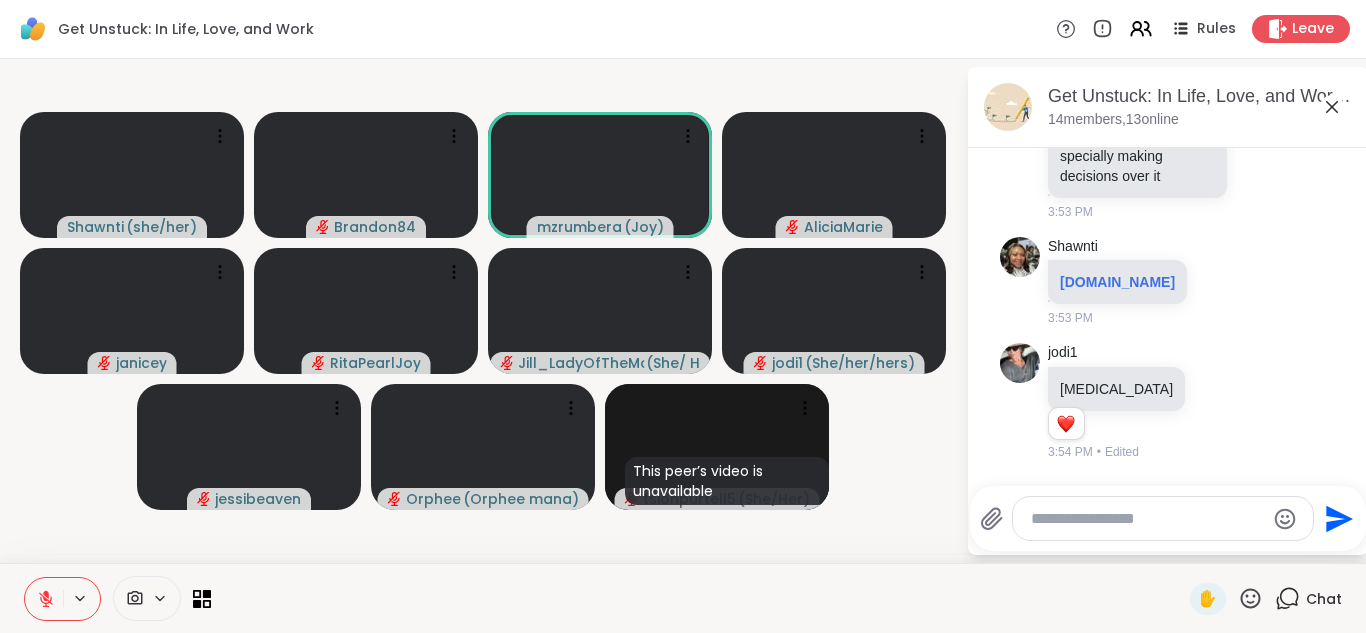 scroll, scrollTop: 15807, scrollLeft: 0, axis: vertical 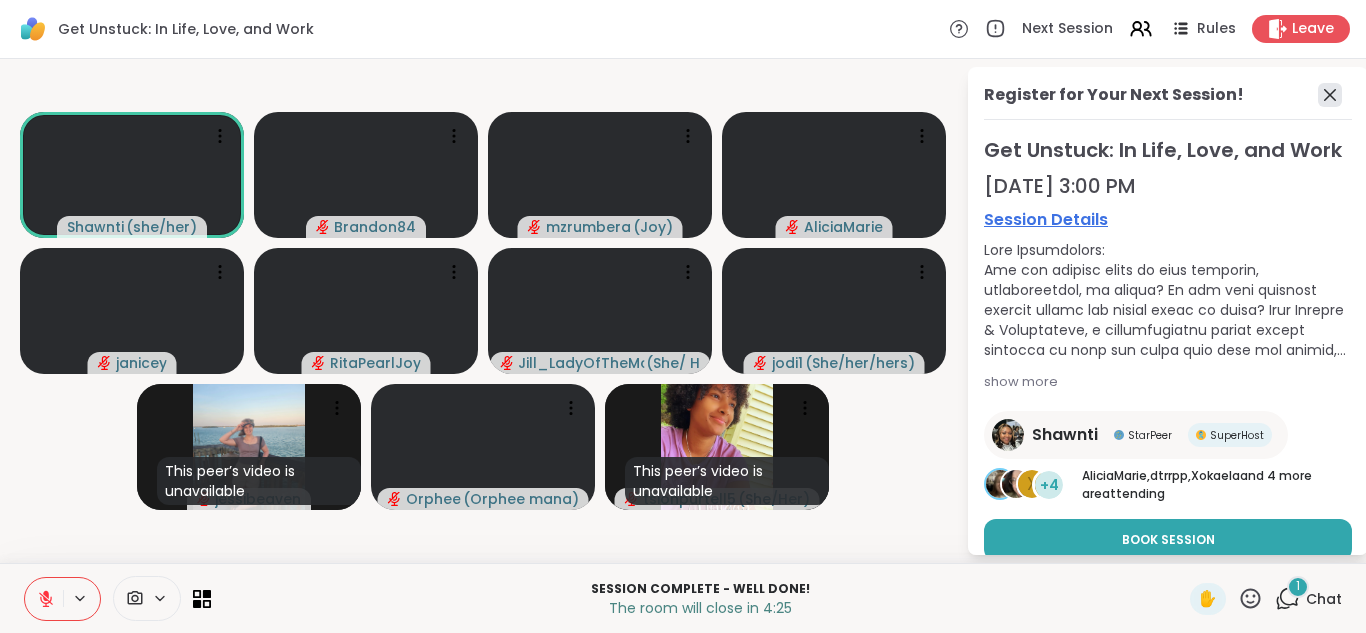 click 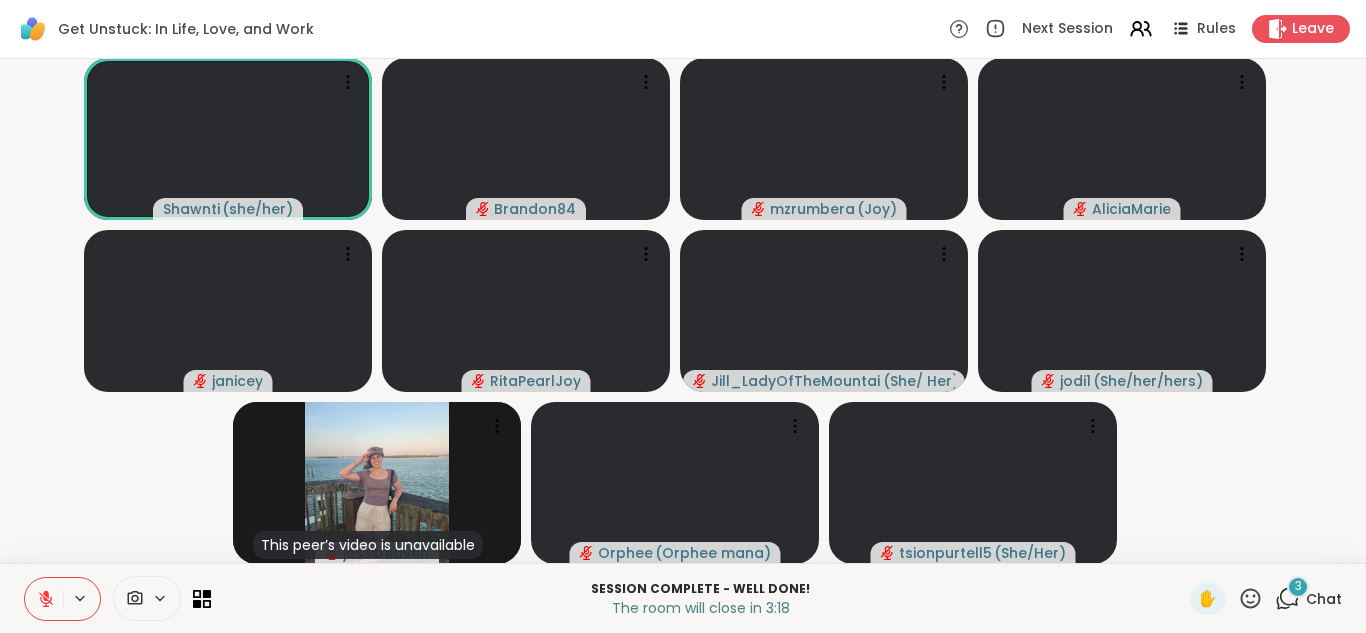 click 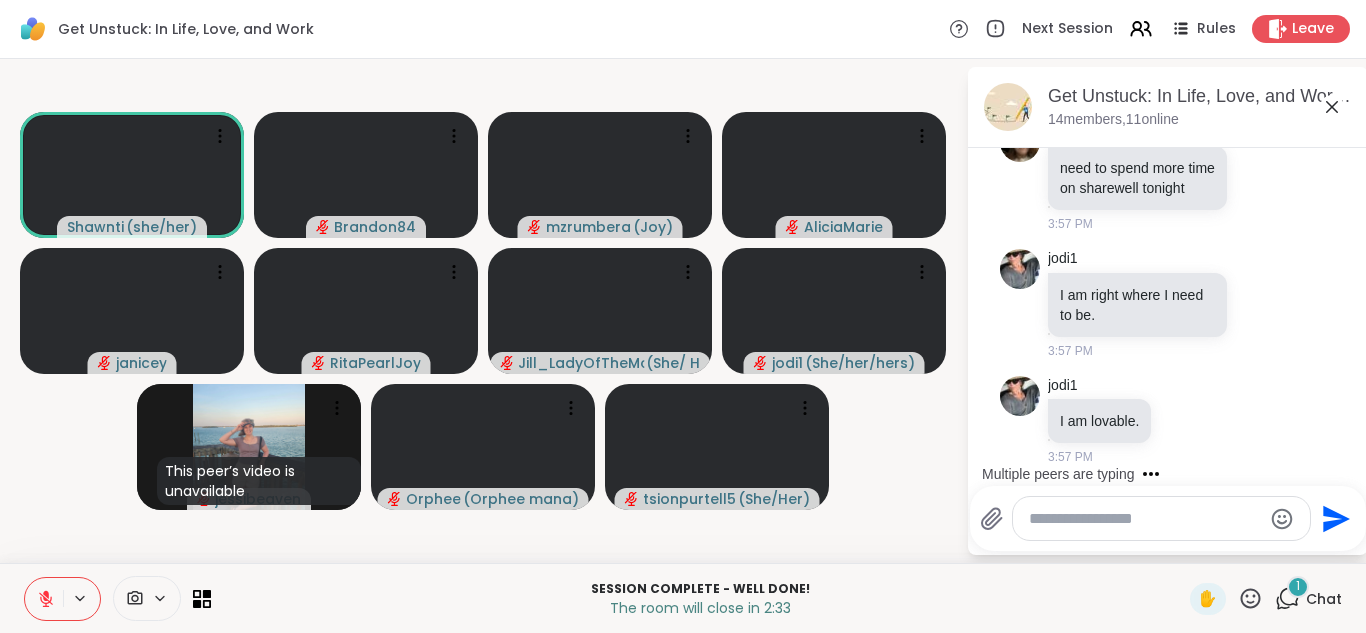 scroll, scrollTop: 16779, scrollLeft: 0, axis: vertical 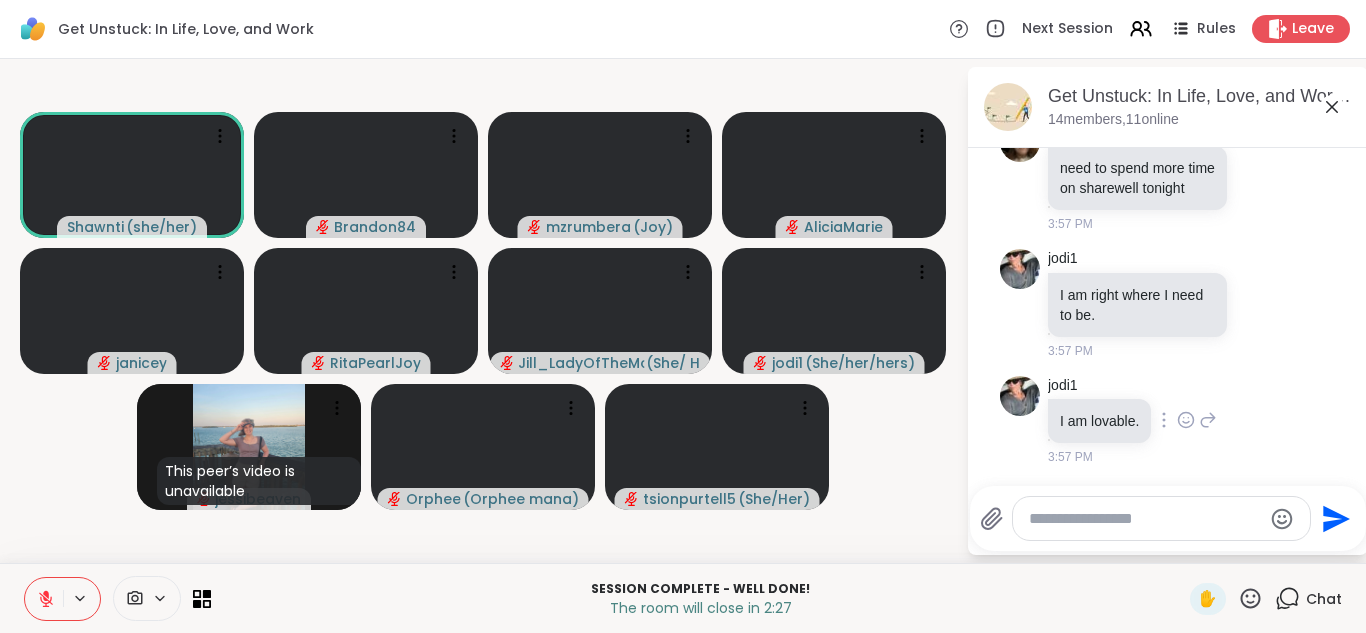 click 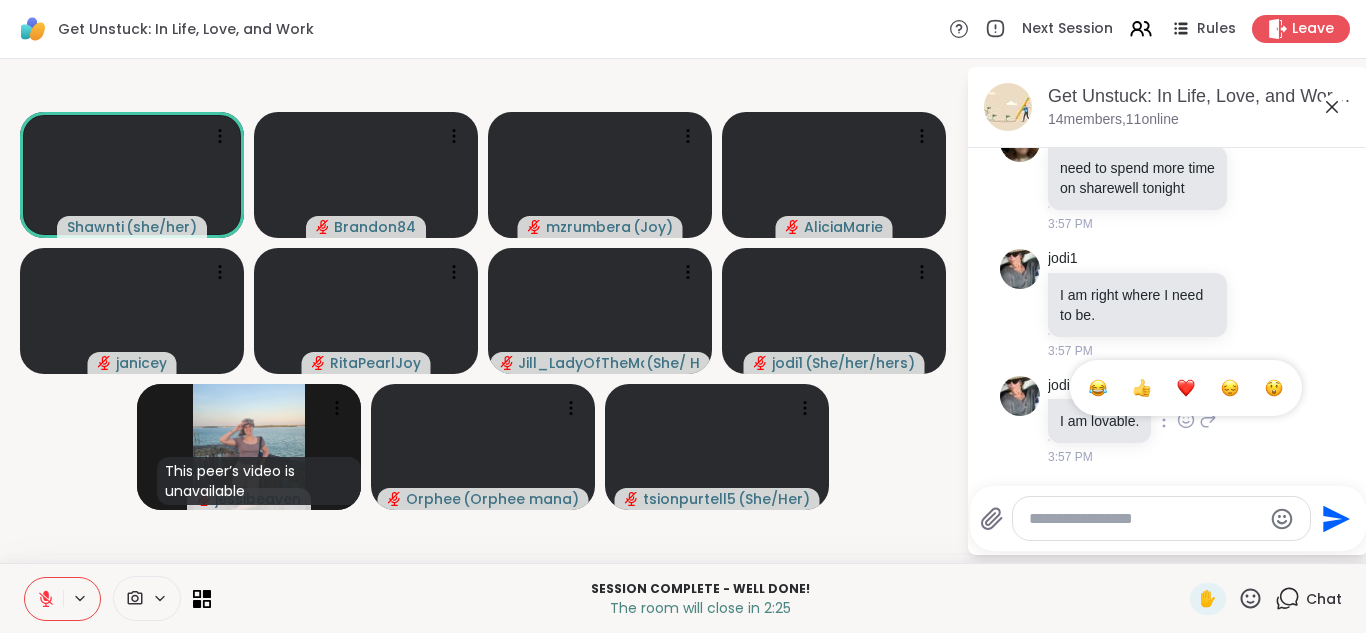 click at bounding box center [1186, 388] 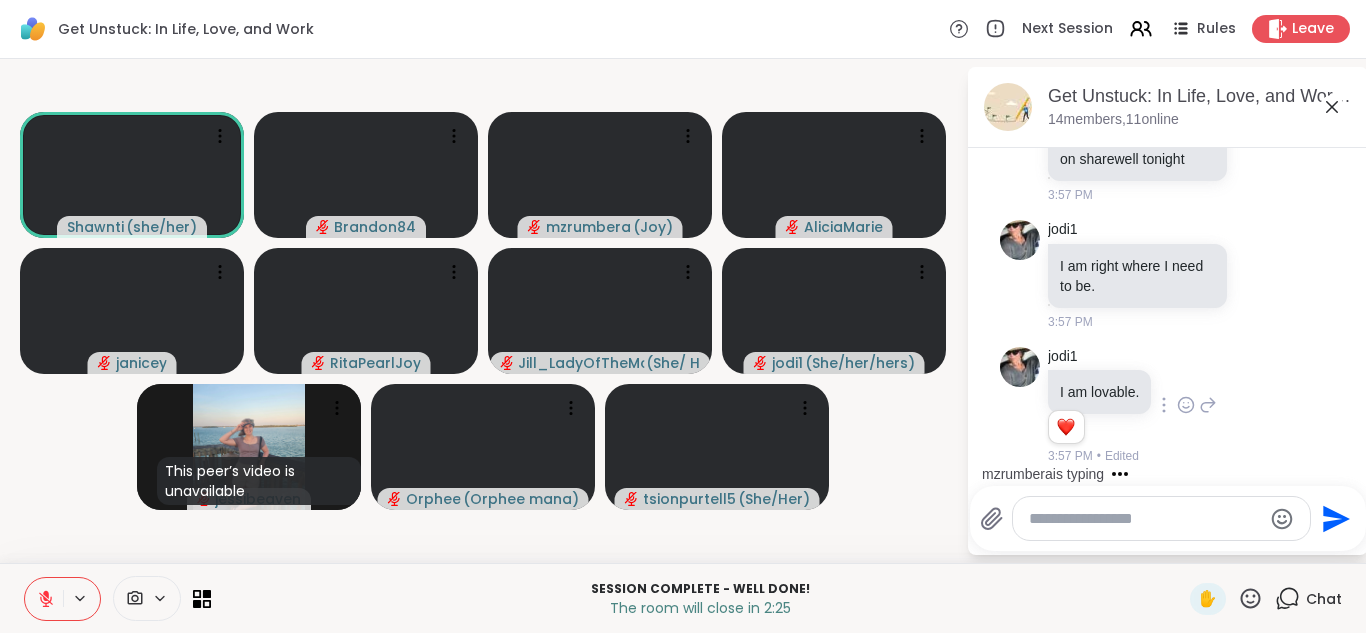 scroll, scrollTop: 16808, scrollLeft: 0, axis: vertical 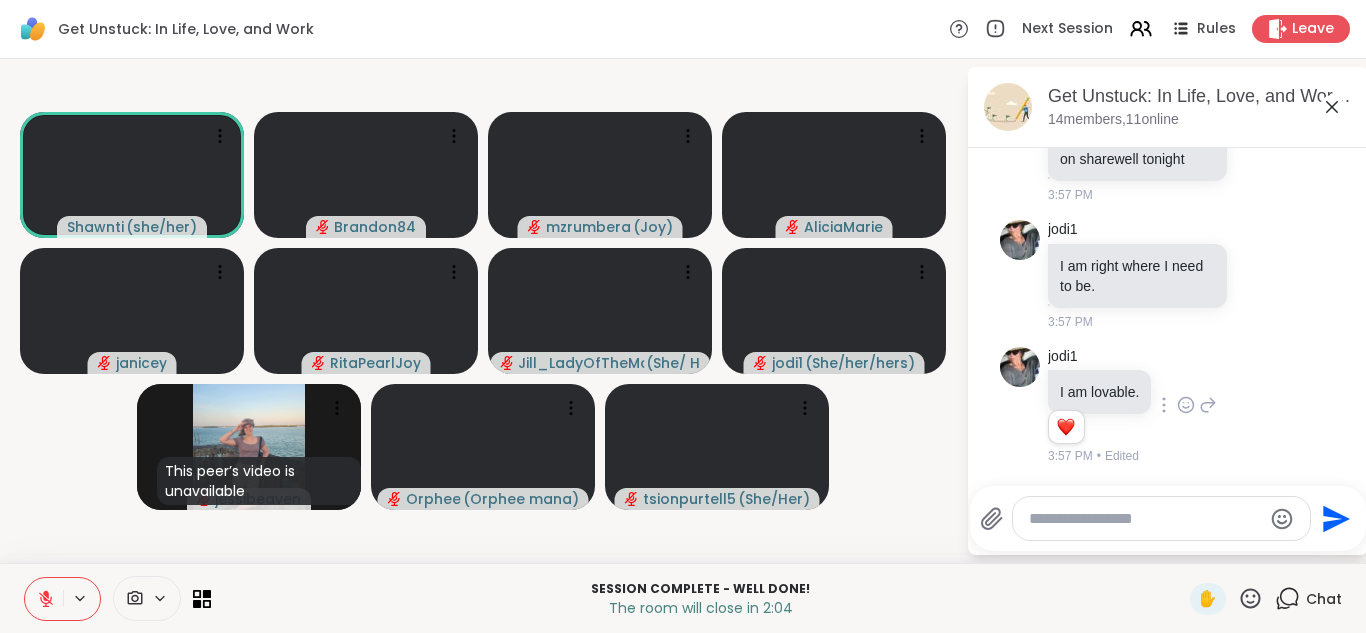 click at bounding box center [1145, 519] 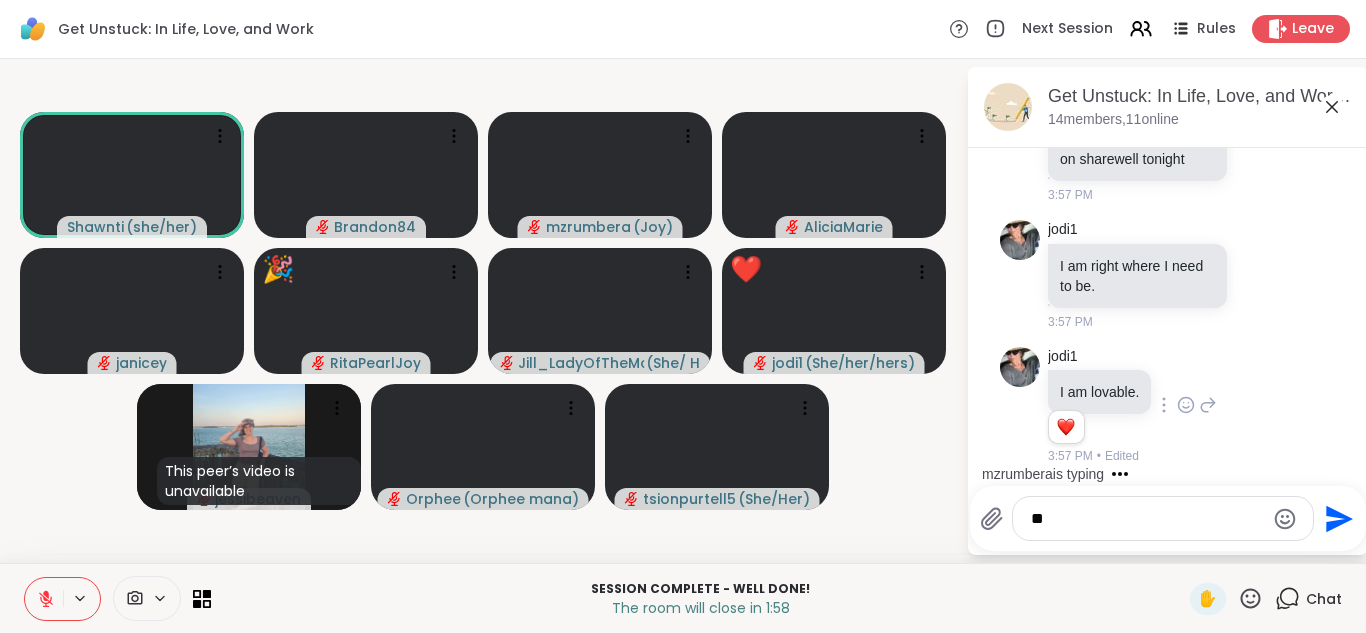 type on "*" 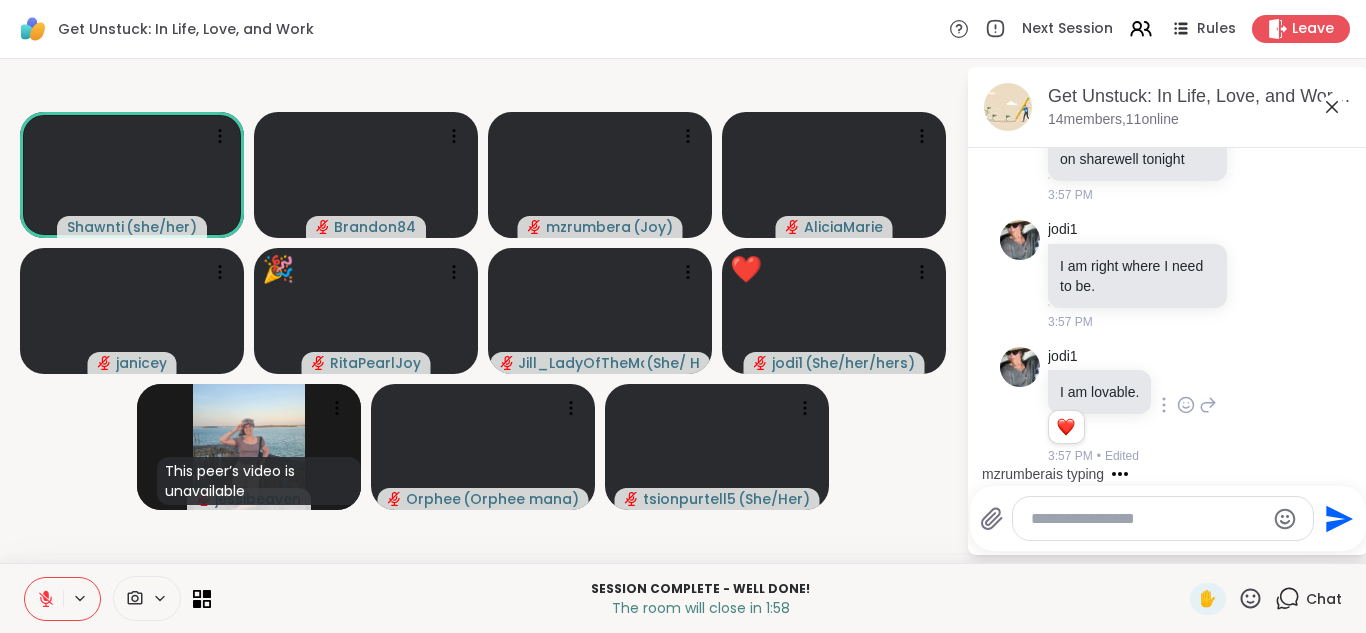 click at bounding box center [1147, 519] 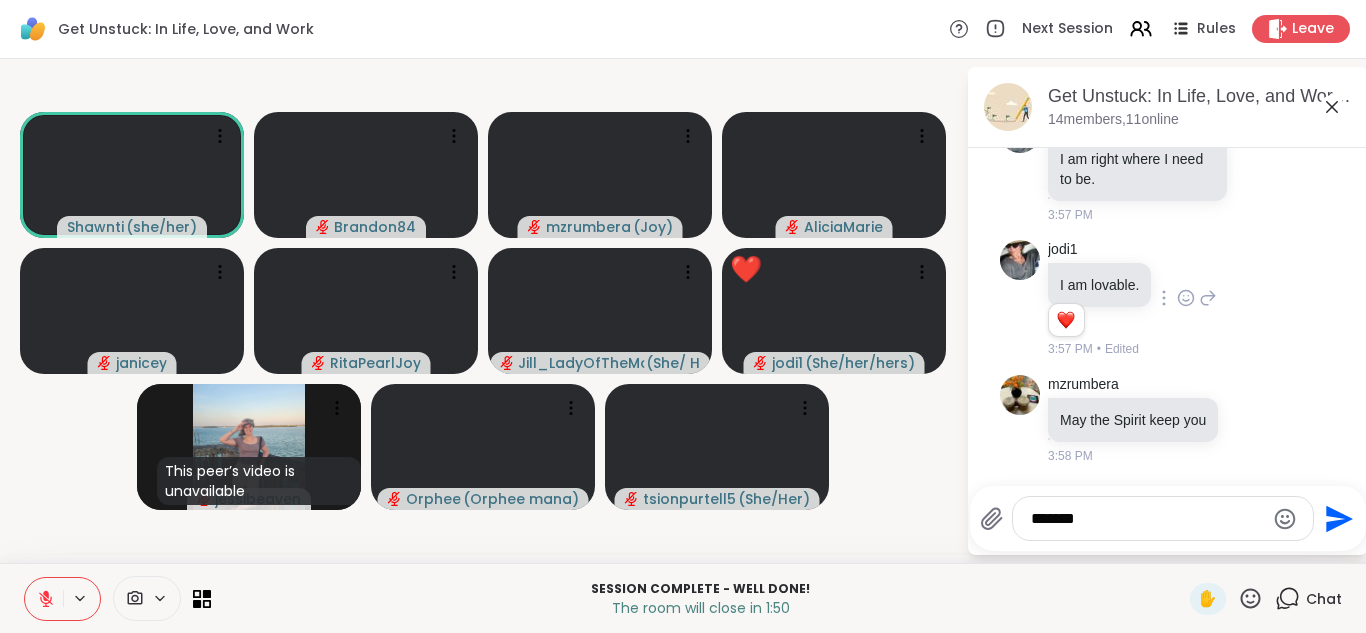 scroll, scrollTop: 16935, scrollLeft: 0, axis: vertical 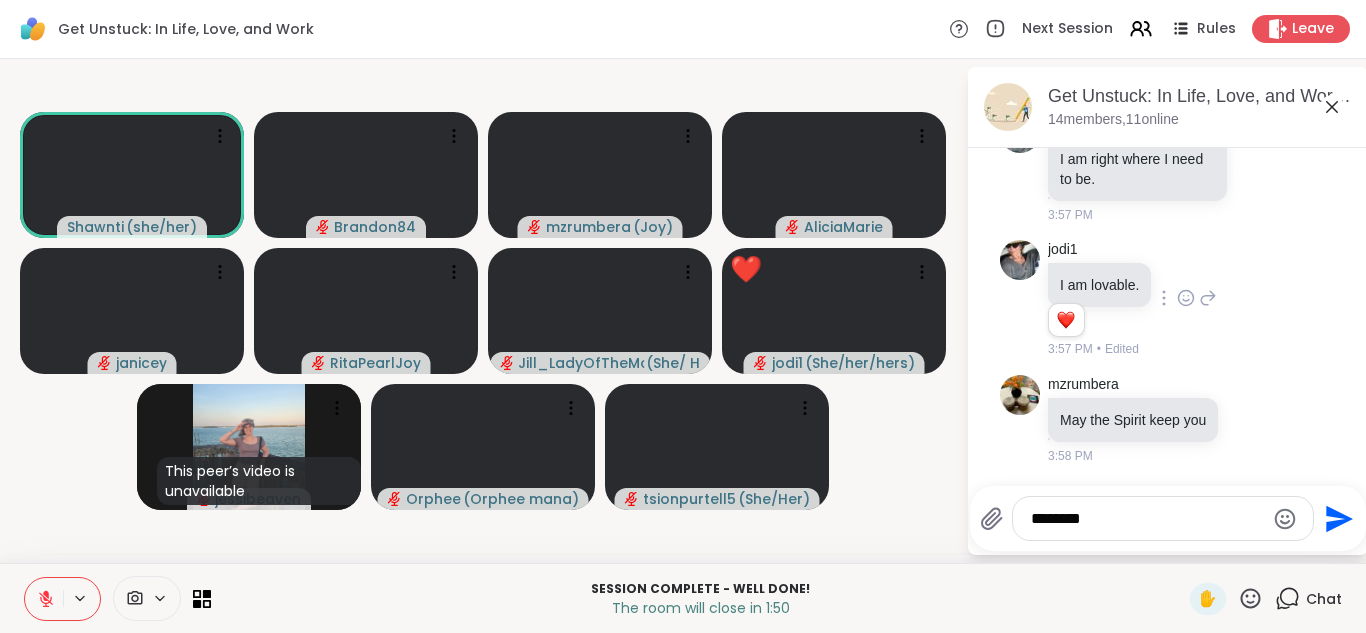 type on "*********" 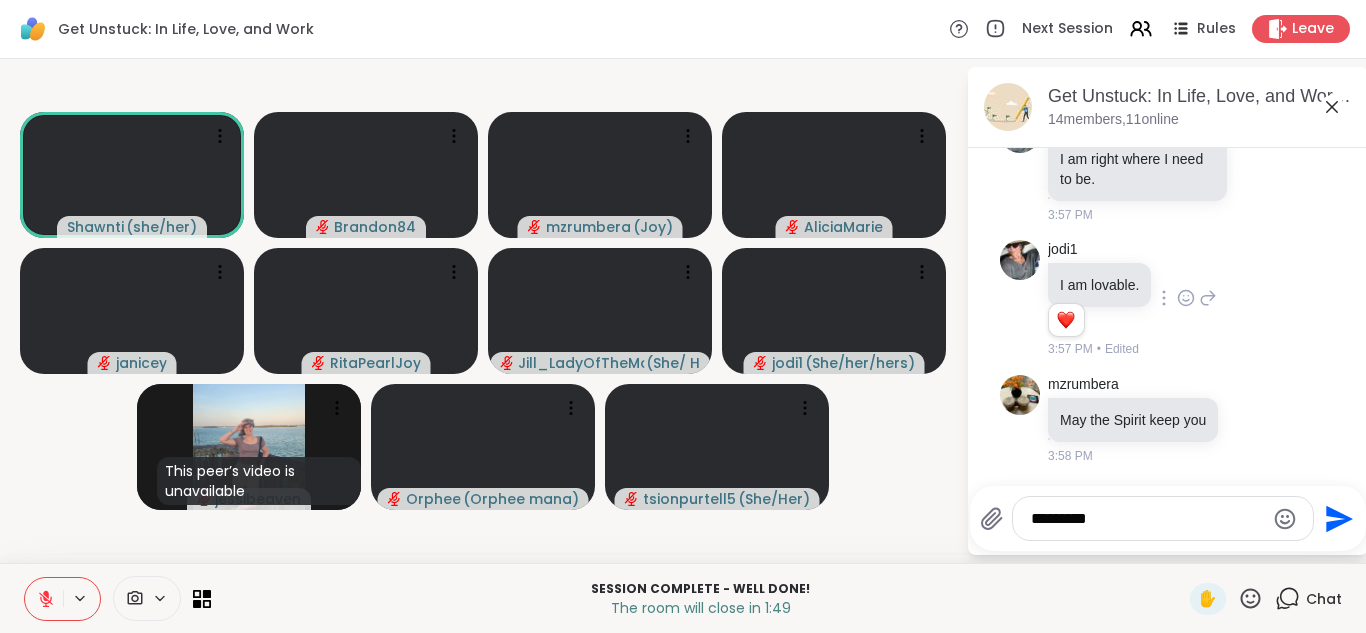 type 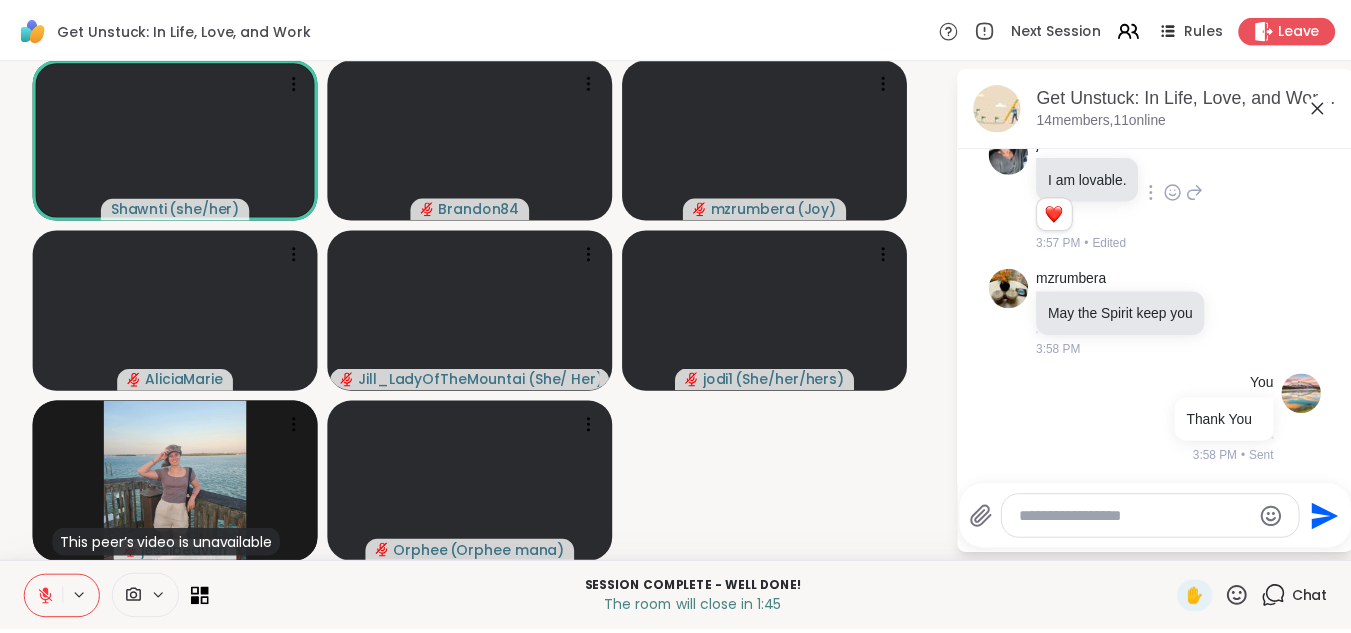 scroll, scrollTop: 17041, scrollLeft: 0, axis: vertical 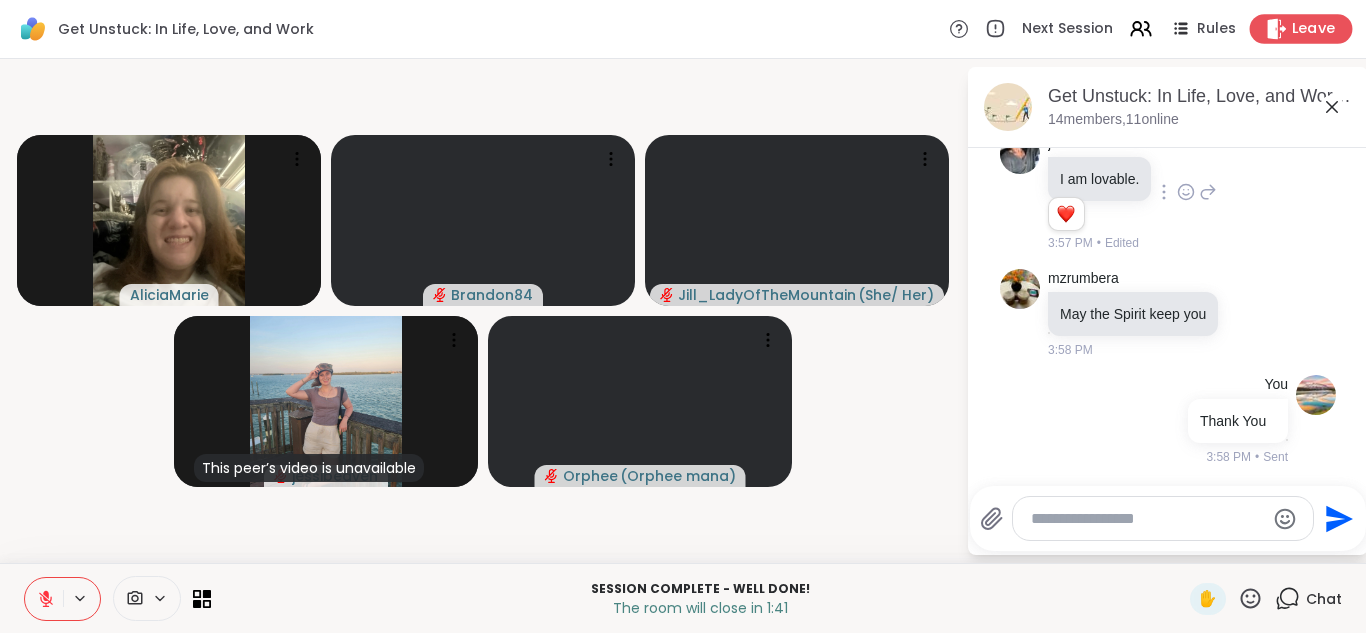click on "Leave" at bounding box center [1314, 29] 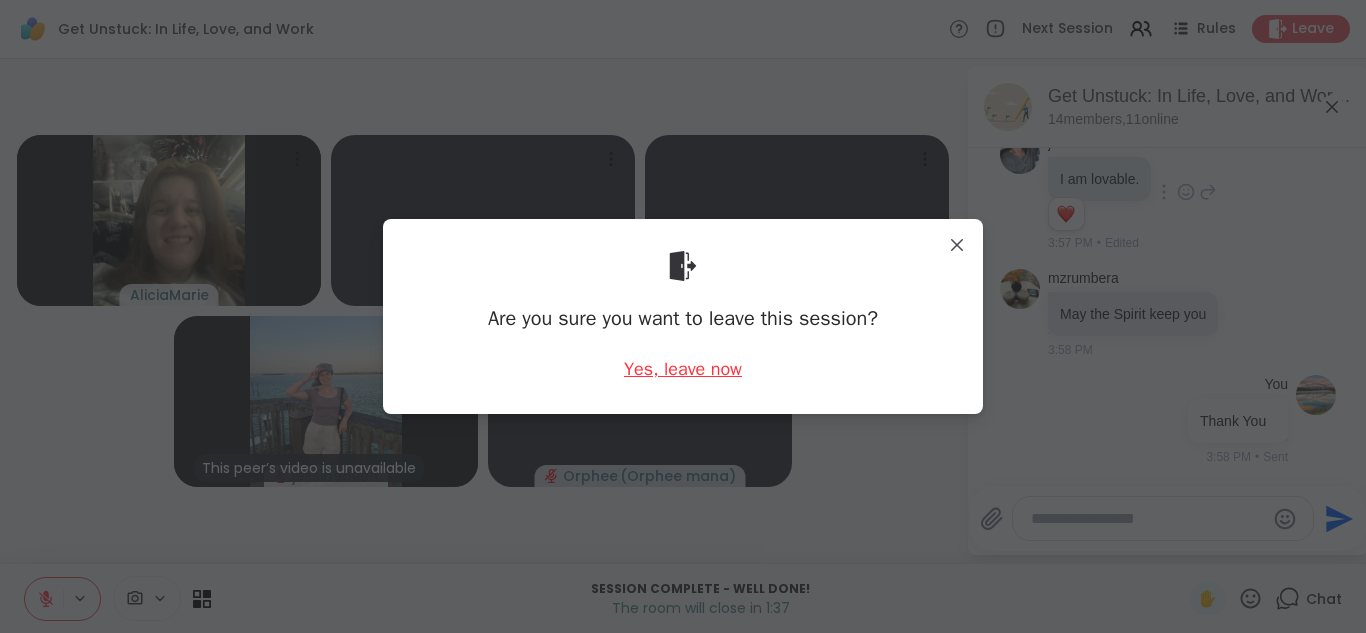 click on "Yes, leave now" at bounding box center [683, 369] 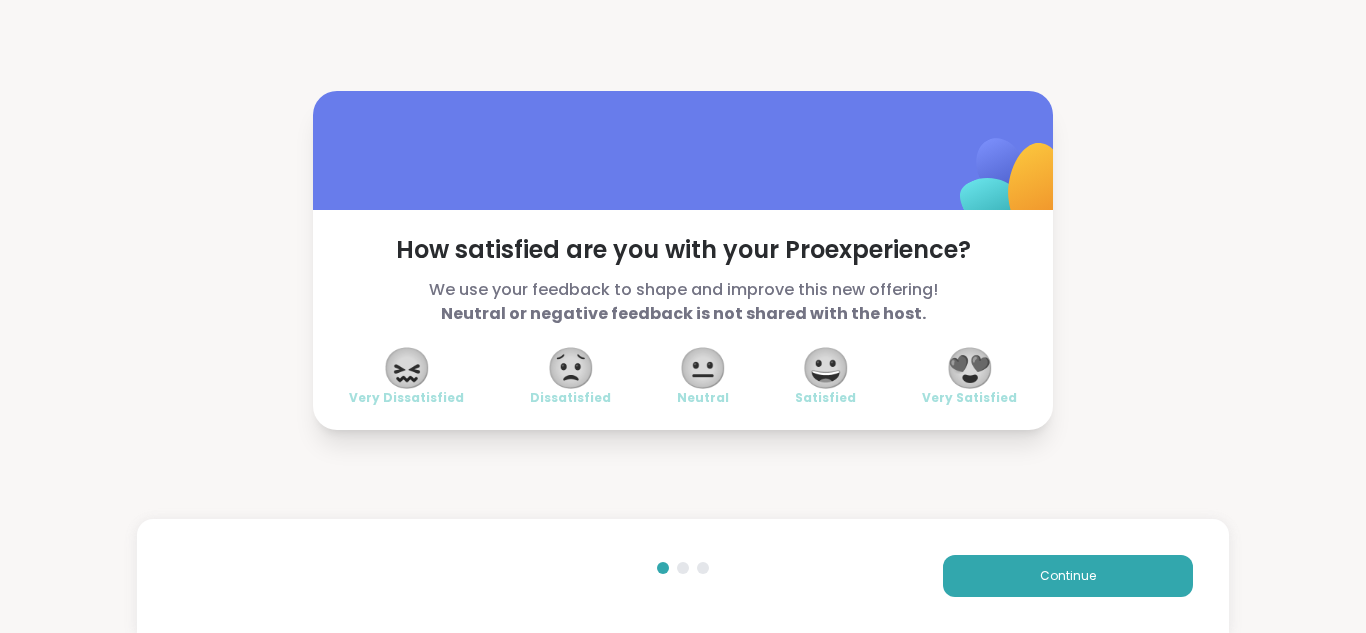 click on "😍" at bounding box center (970, 368) 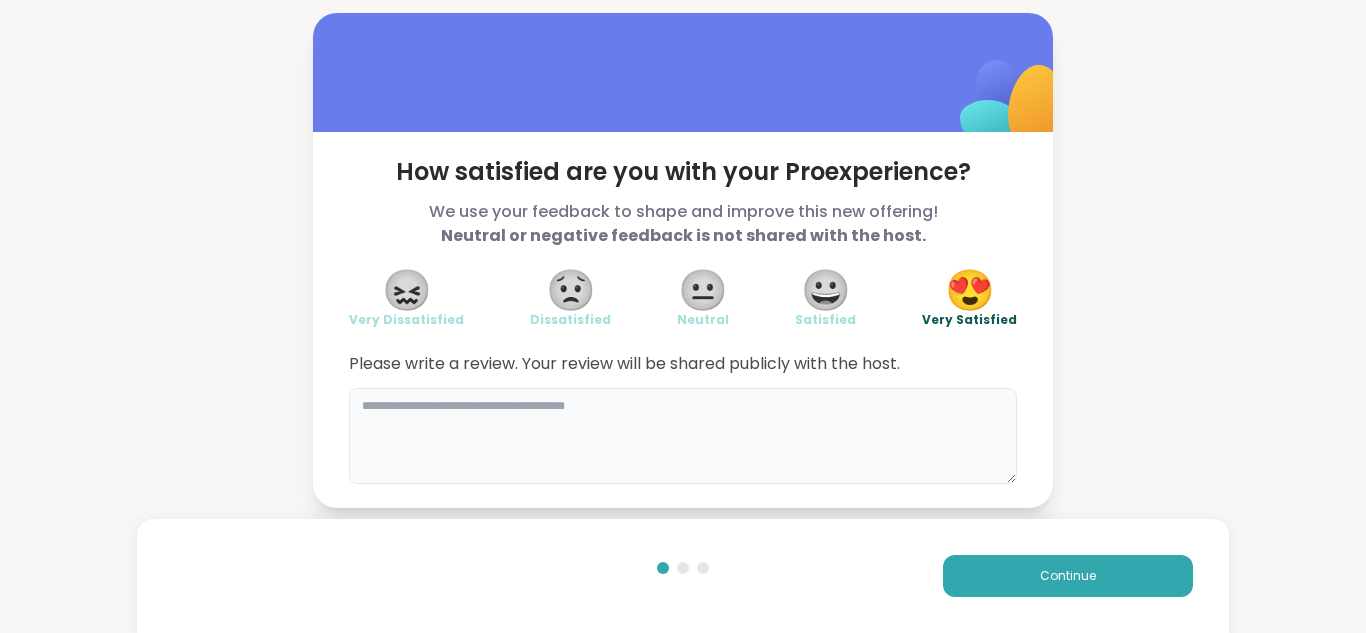 click at bounding box center [683, 436] 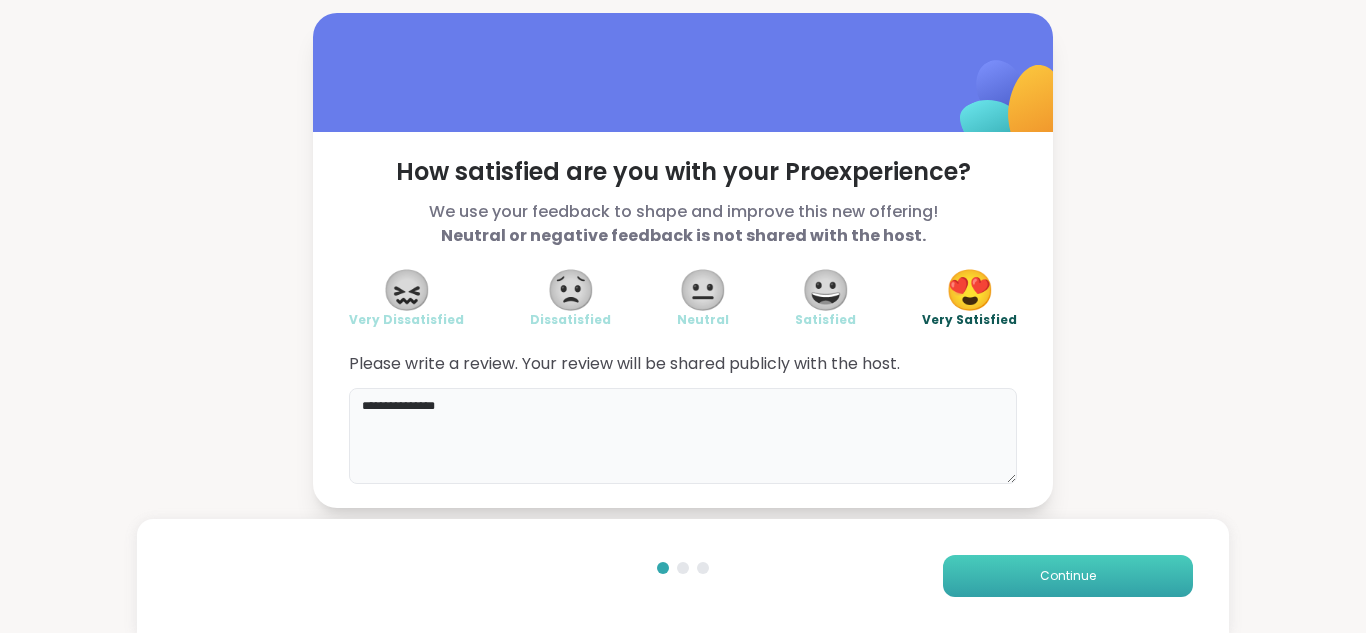 type on "**********" 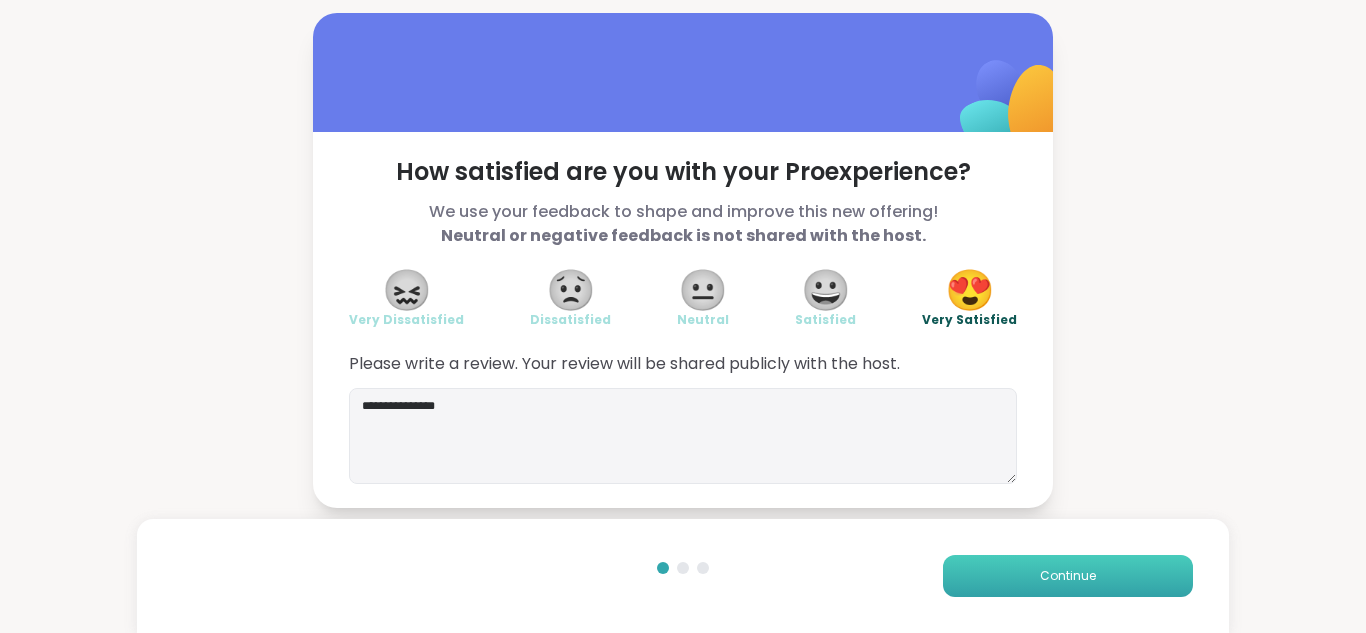 click on "Continue" at bounding box center (1068, 576) 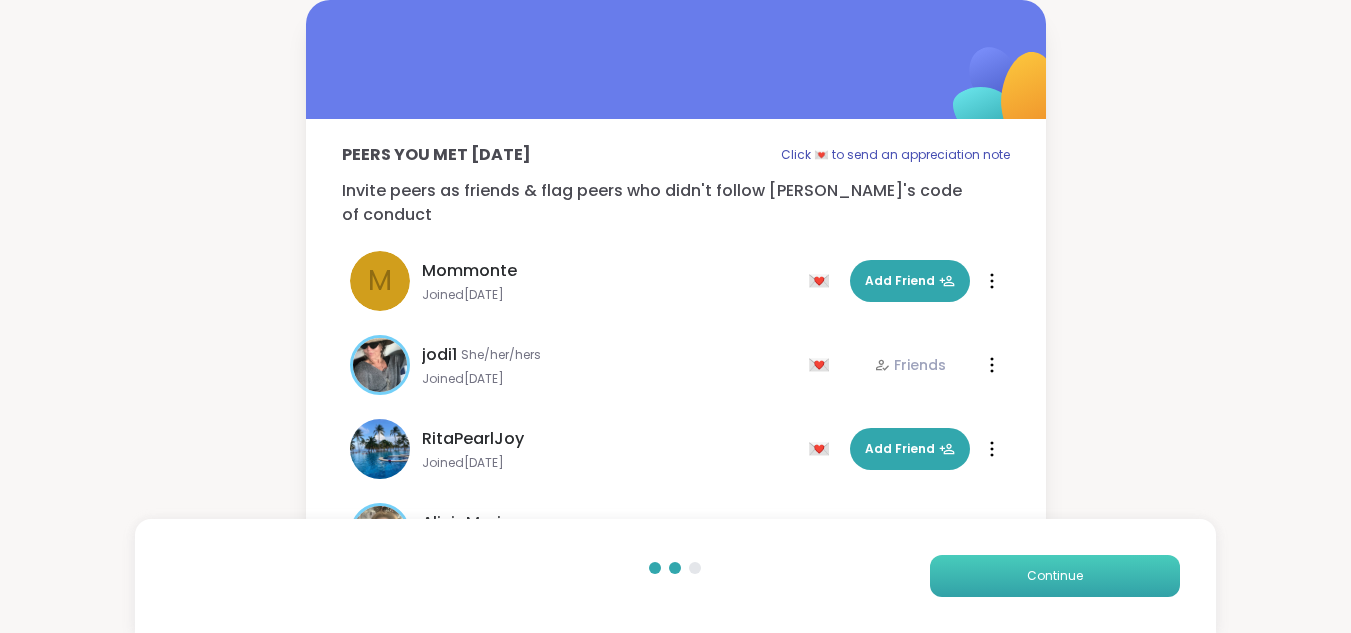 click on "Continue" at bounding box center (1055, 576) 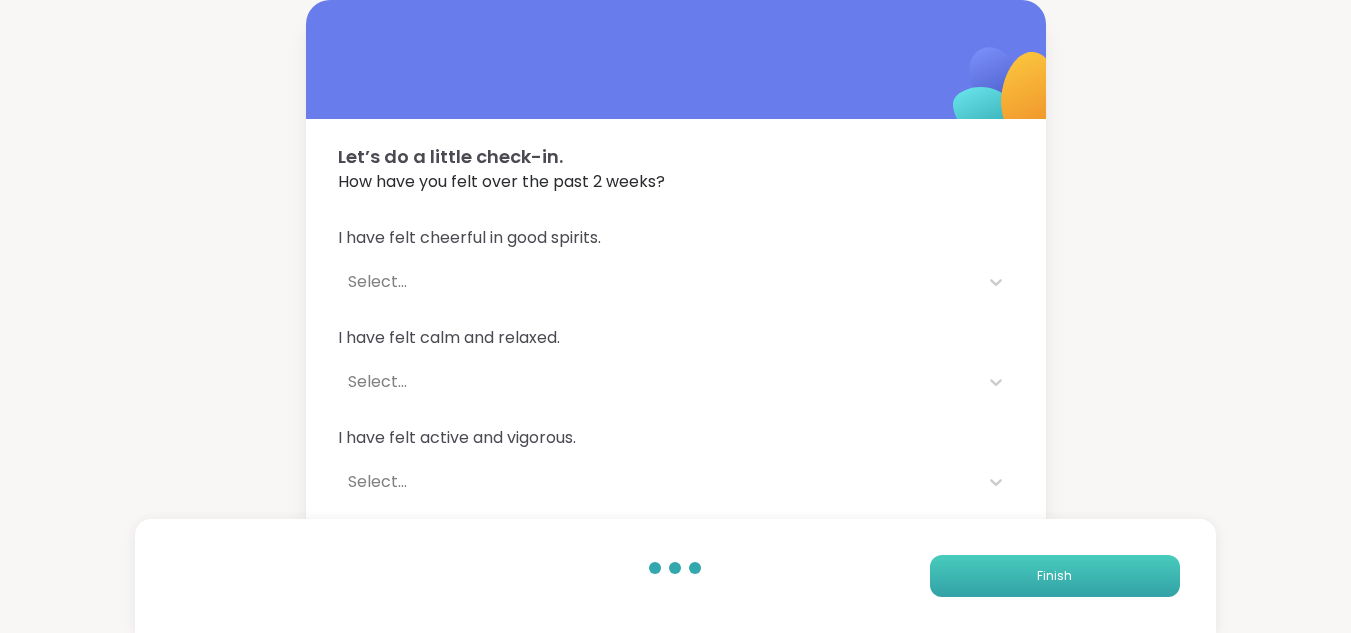 click on "Finish" at bounding box center [1055, 576] 